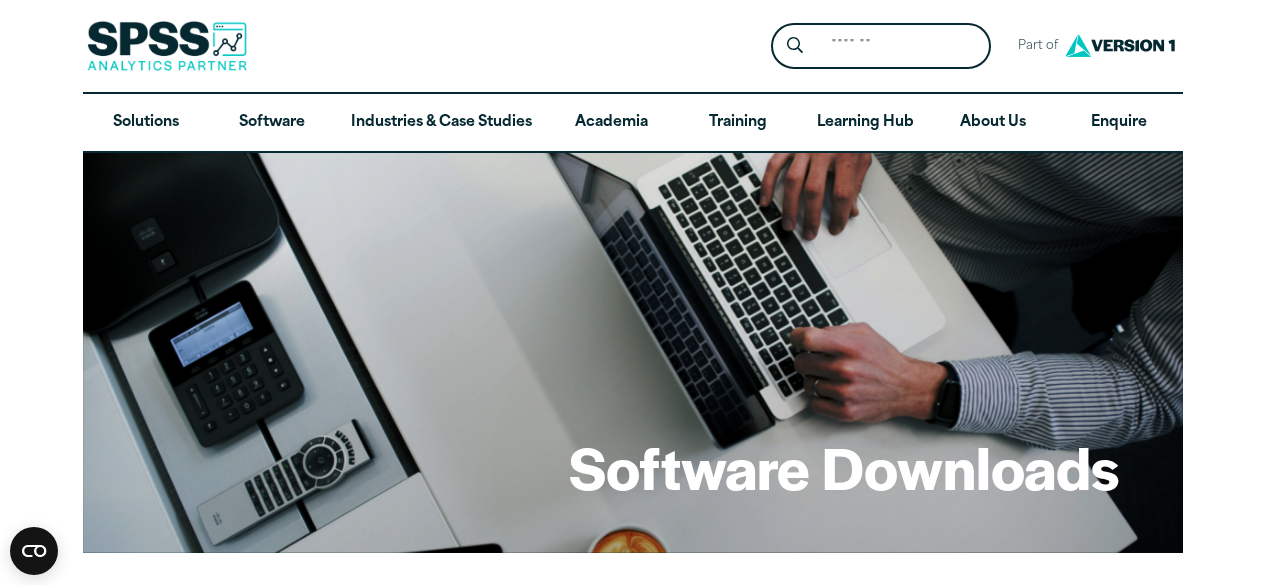 scroll, scrollTop: 1528, scrollLeft: 0, axis: vertical 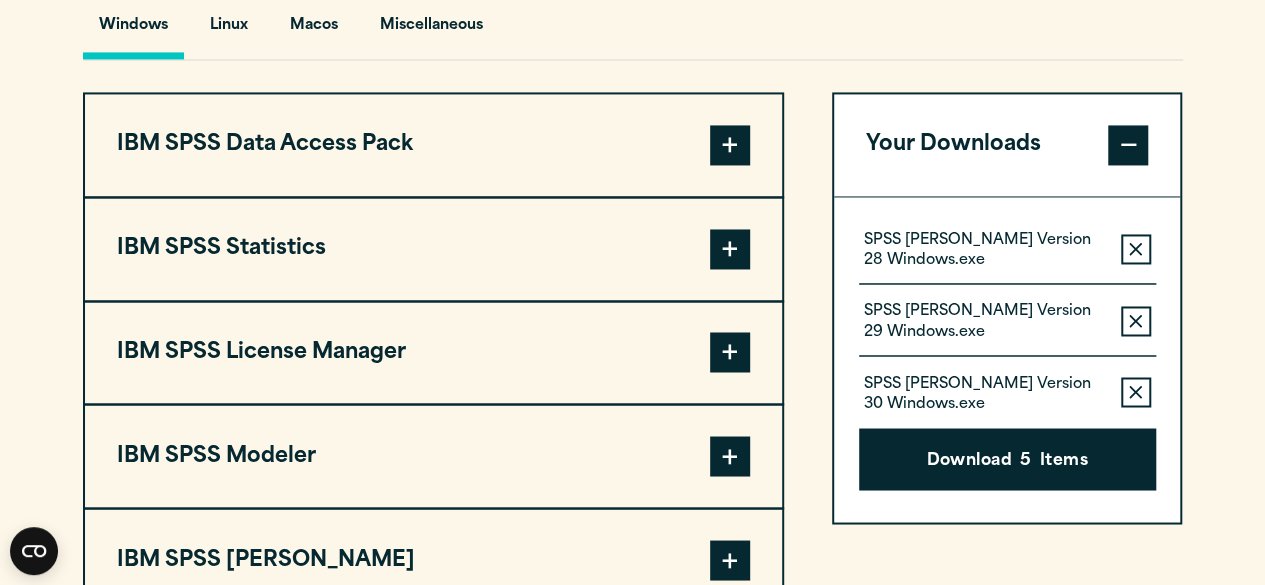 click on "Select your software downloads
Use the table below to find and navigate to your desired downloads. You can add multiple files to your pack before downloading them.
Pick Your Operating System:
Windows
Linux
[GEOGRAPHIC_DATA]
Miscellaneous
IBM SPSS Data Access Pack
Version 8 Plugin 32 & 64 Bit + Add Plugin" at bounding box center [632, 198] 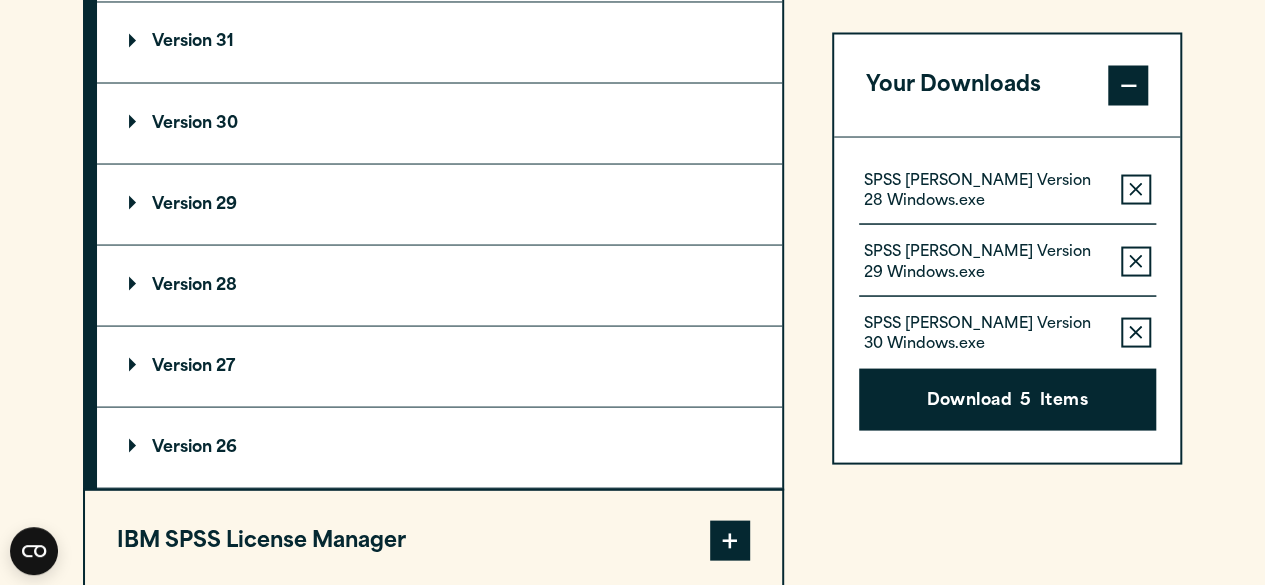 scroll, scrollTop: 1829, scrollLeft: 0, axis: vertical 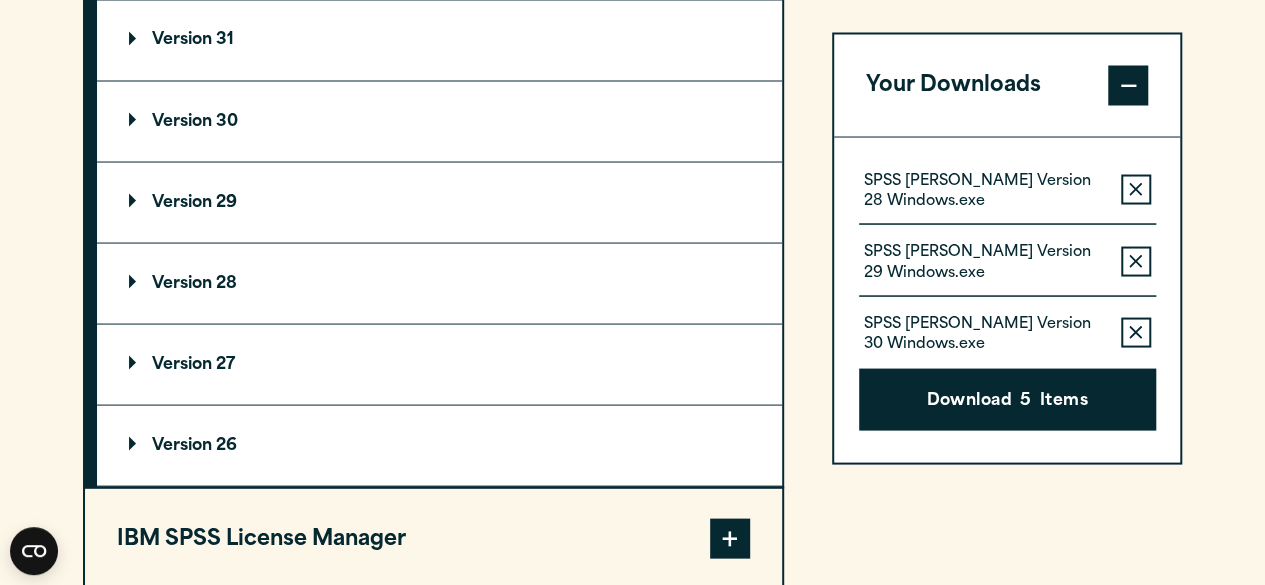 click on "Version 27" at bounding box center (182, 364) 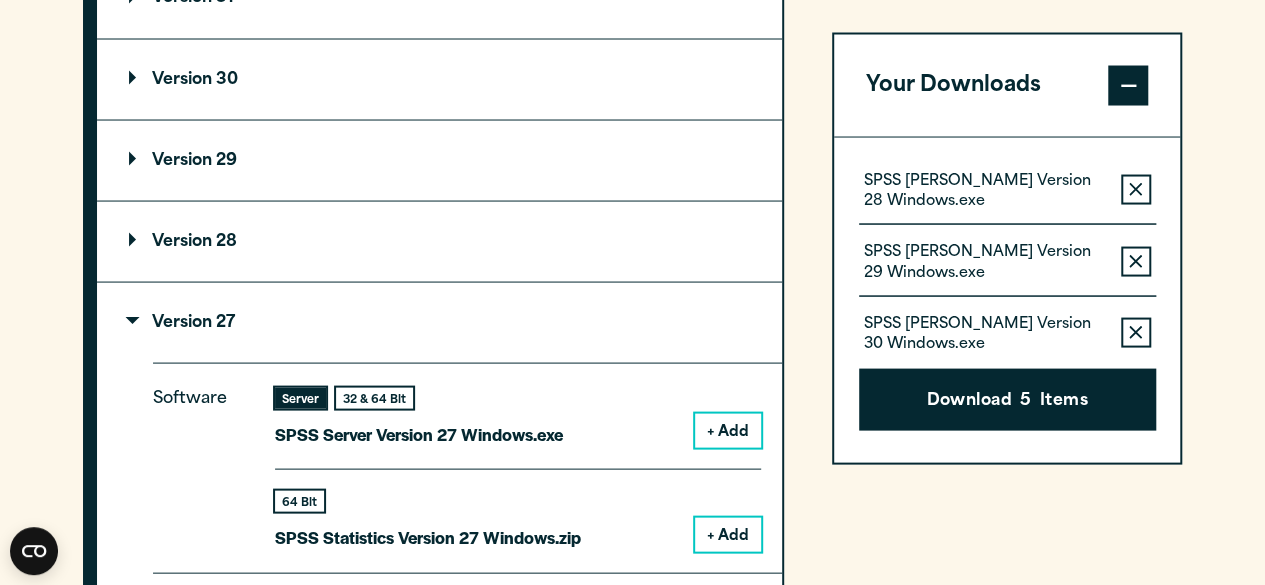 scroll, scrollTop: 1875, scrollLeft: 0, axis: vertical 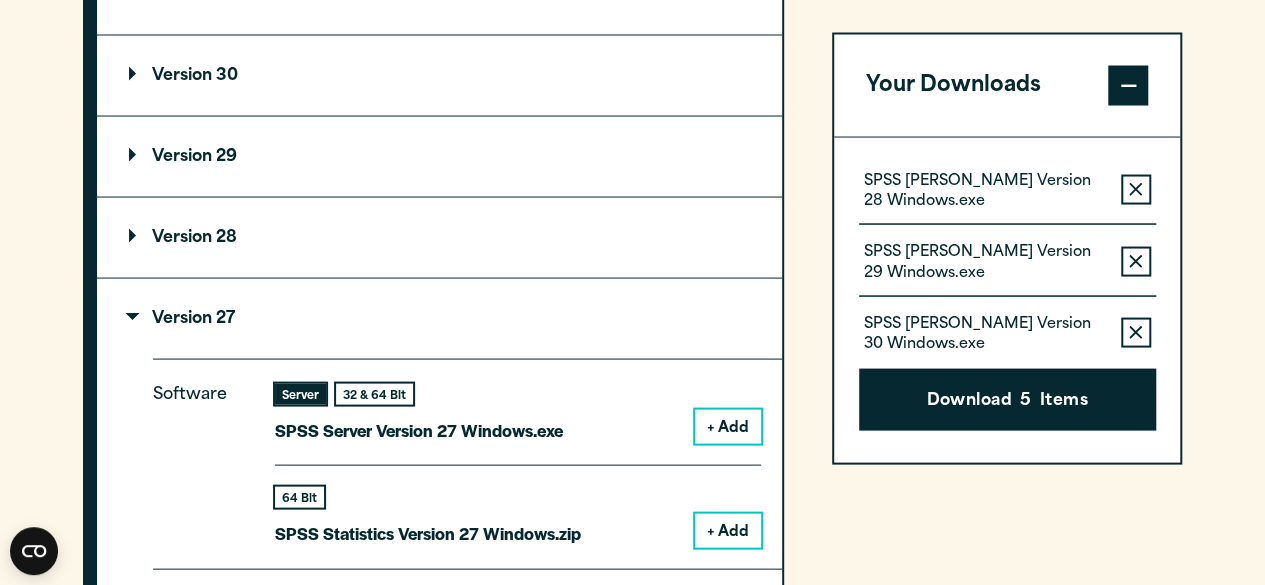 click on "Remove this item from your software download list" at bounding box center (1136, 189) 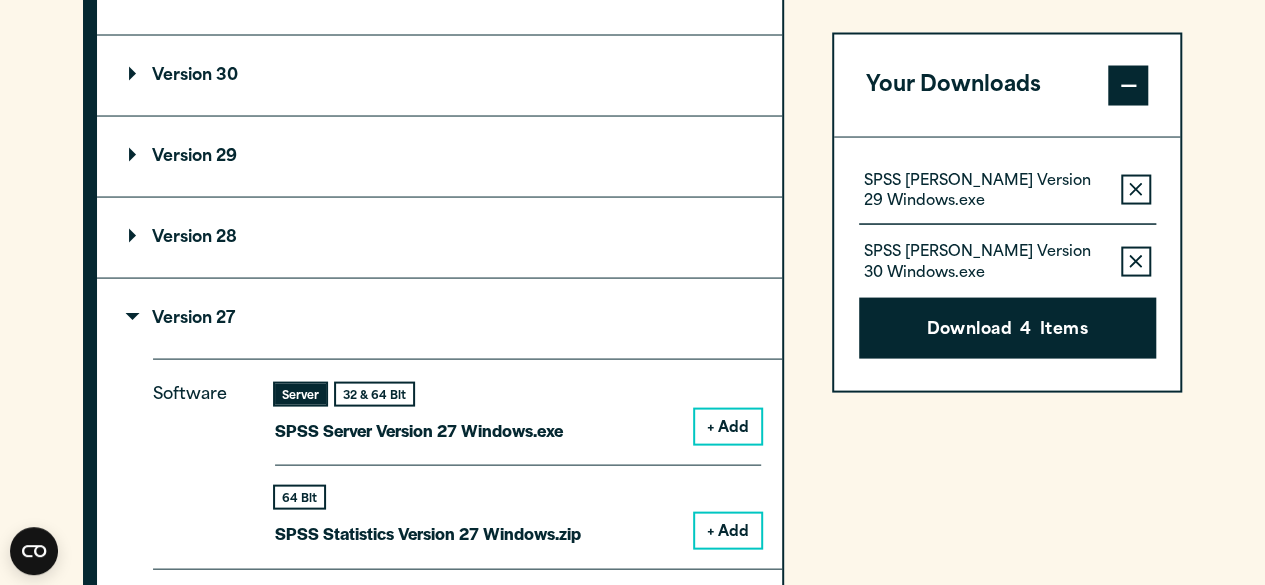 click on "Remove this item from your software download list" at bounding box center [1136, 189] 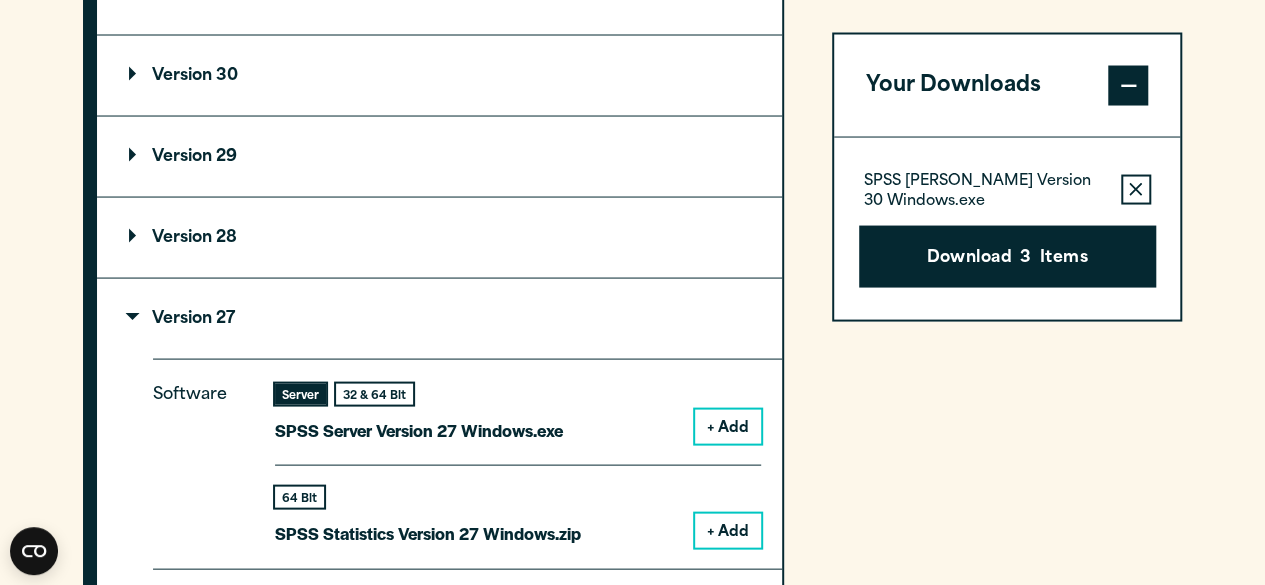 click on "Remove this item from your software download list" at bounding box center [1136, 189] 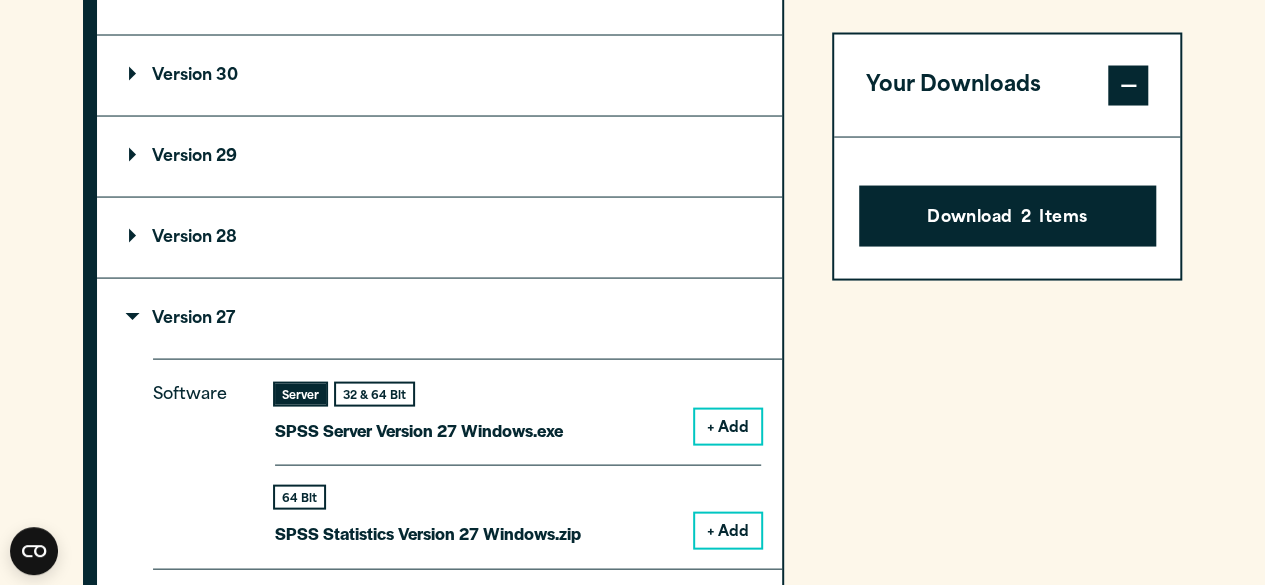 click at bounding box center (1128, 85) 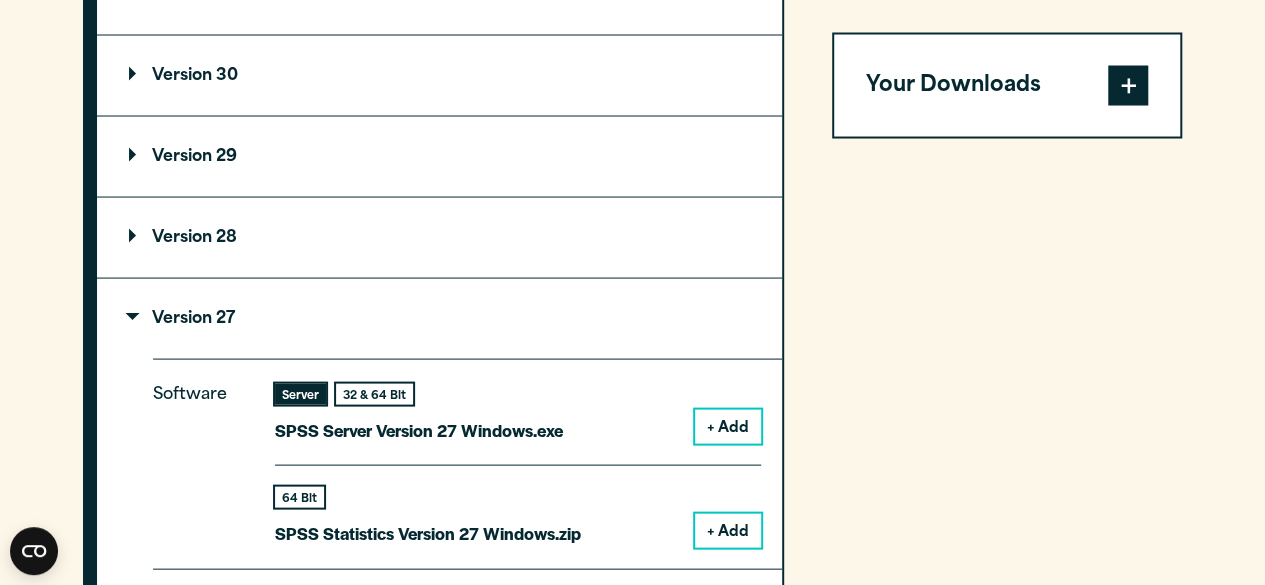 click at bounding box center [1128, 85] 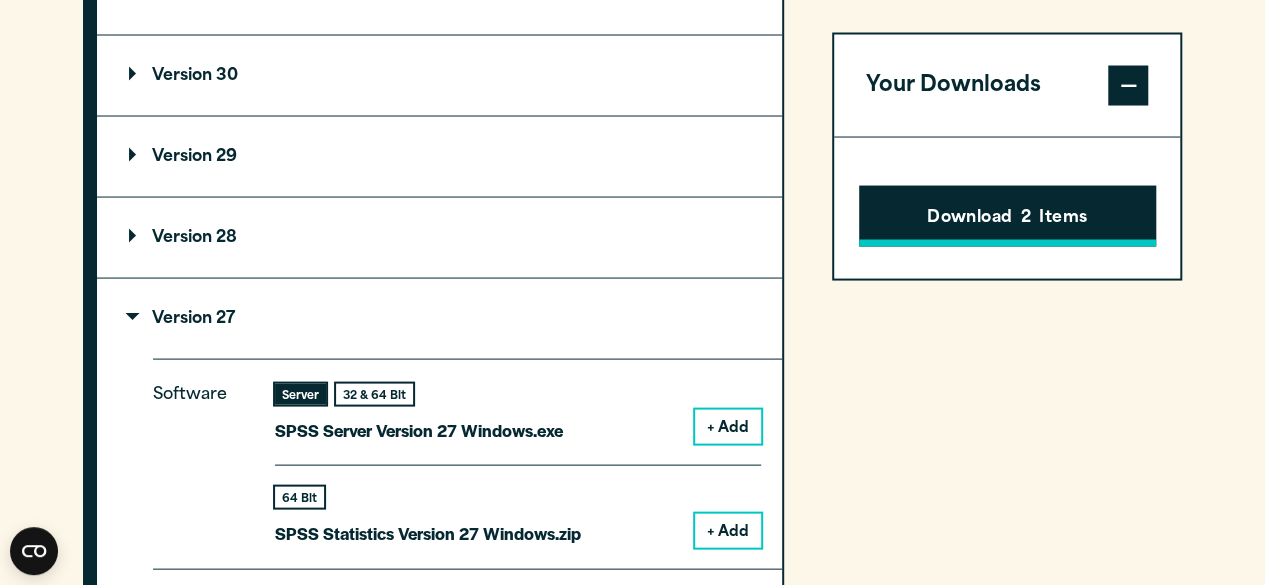 click on "Download  2  Items" at bounding box center (1007, 216) 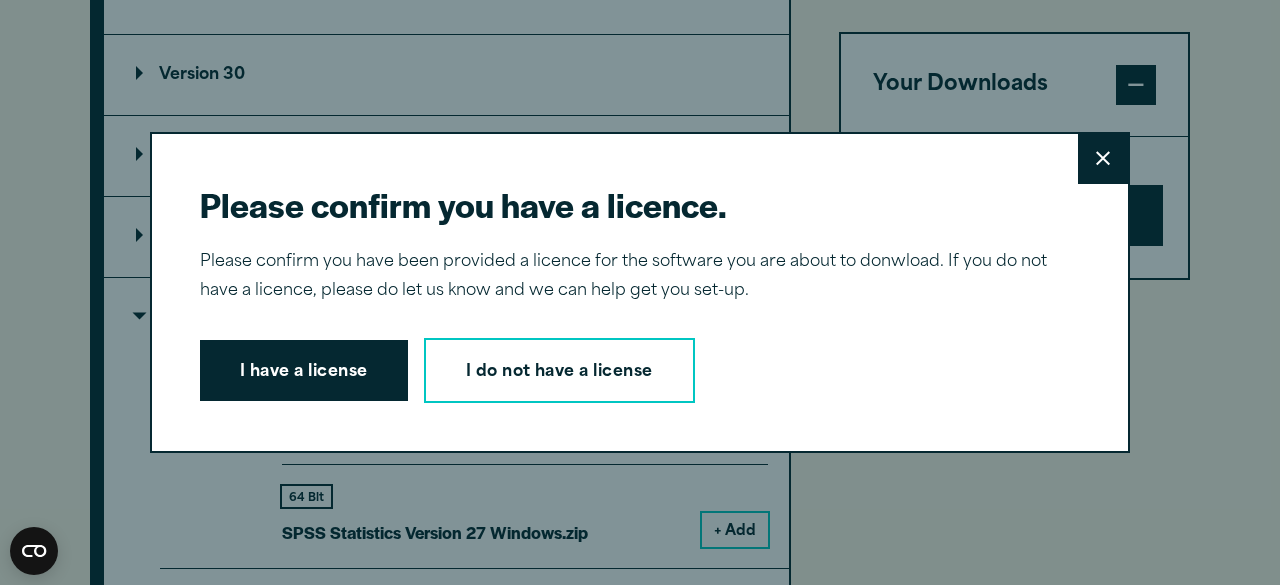 click on "Close" at bounding box center [1103, 159] 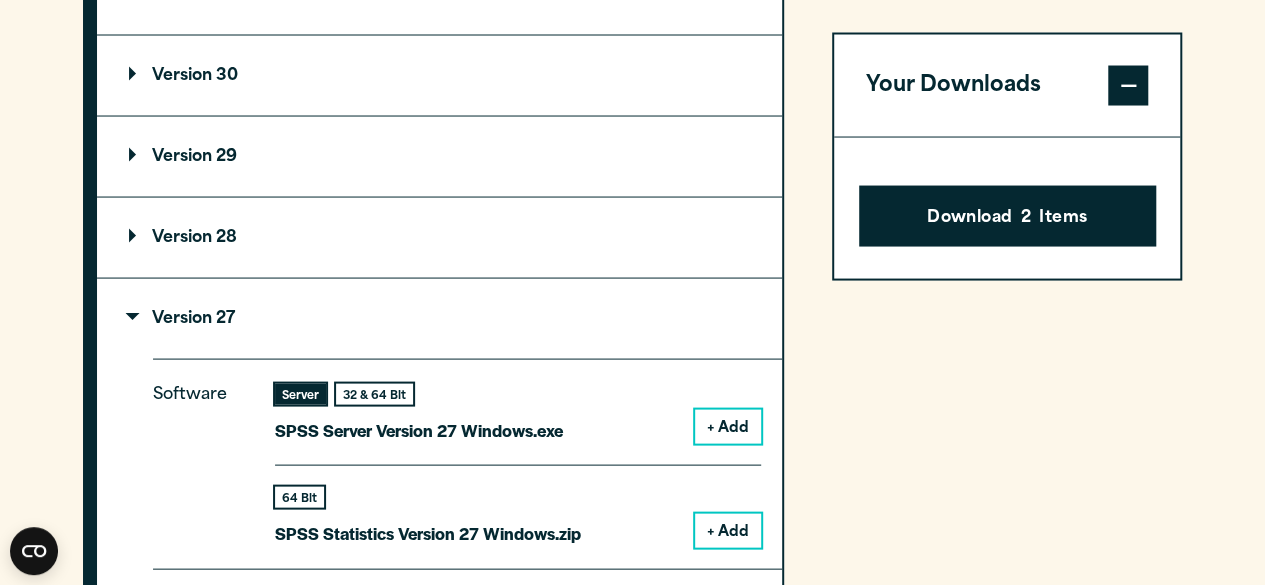 click on "+ Add" at bounding box center (728, 426) 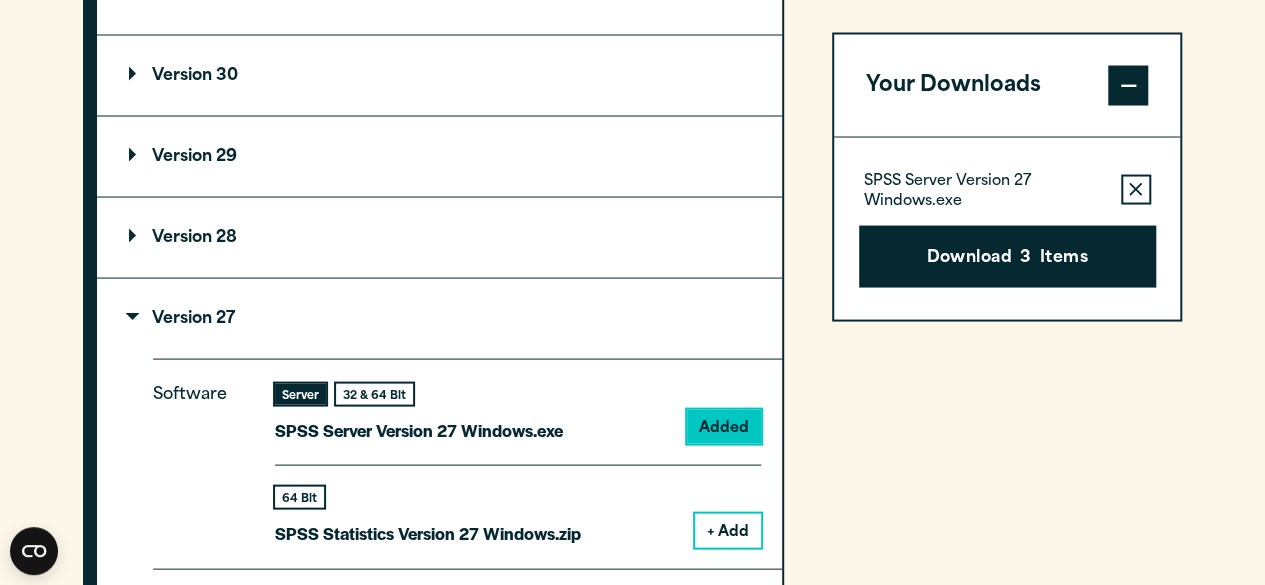 click on "Version 28" at bounding box center (439, 237) 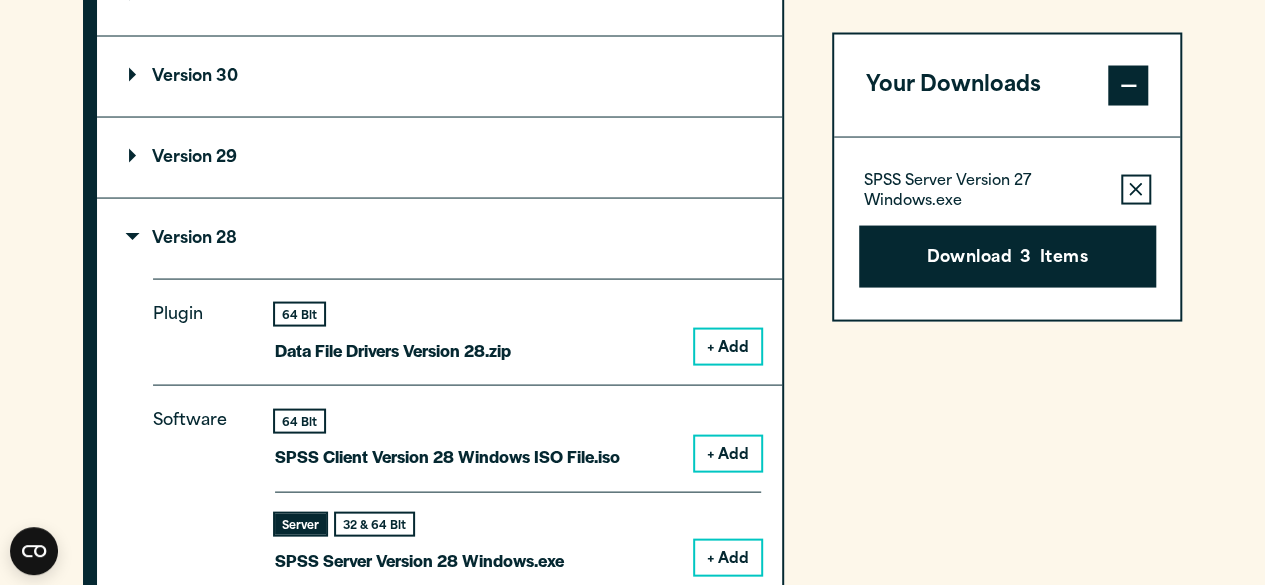 scroll, scrollTop: 1800, scrollLeft: 0, axis: vertical 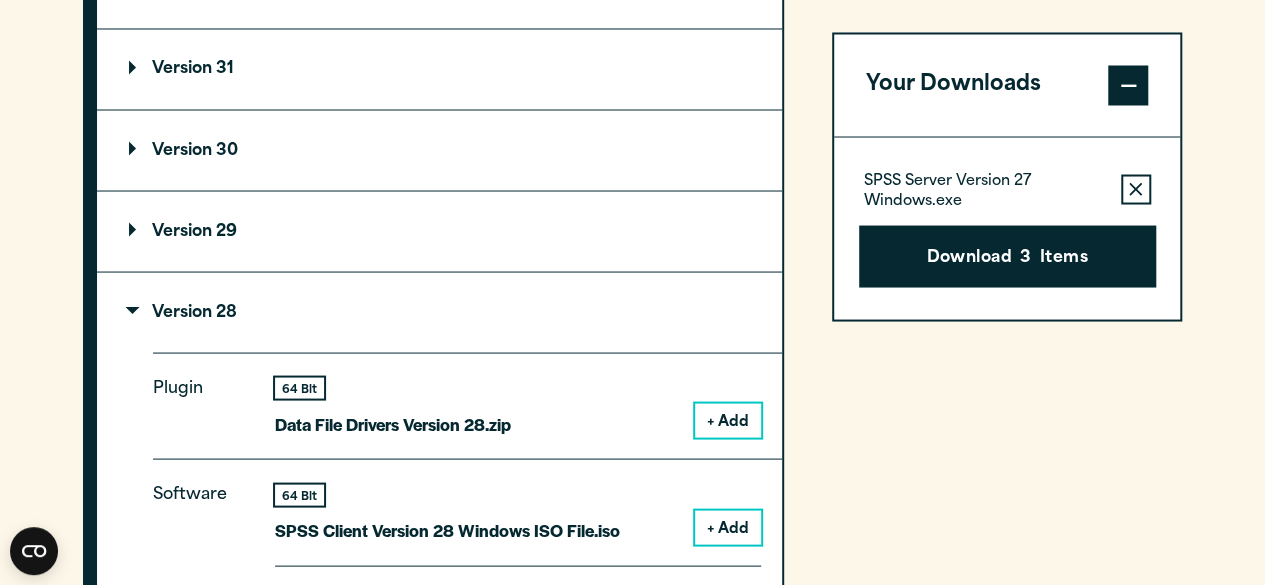 click on "Version 29" at bounding box center (439, 231) 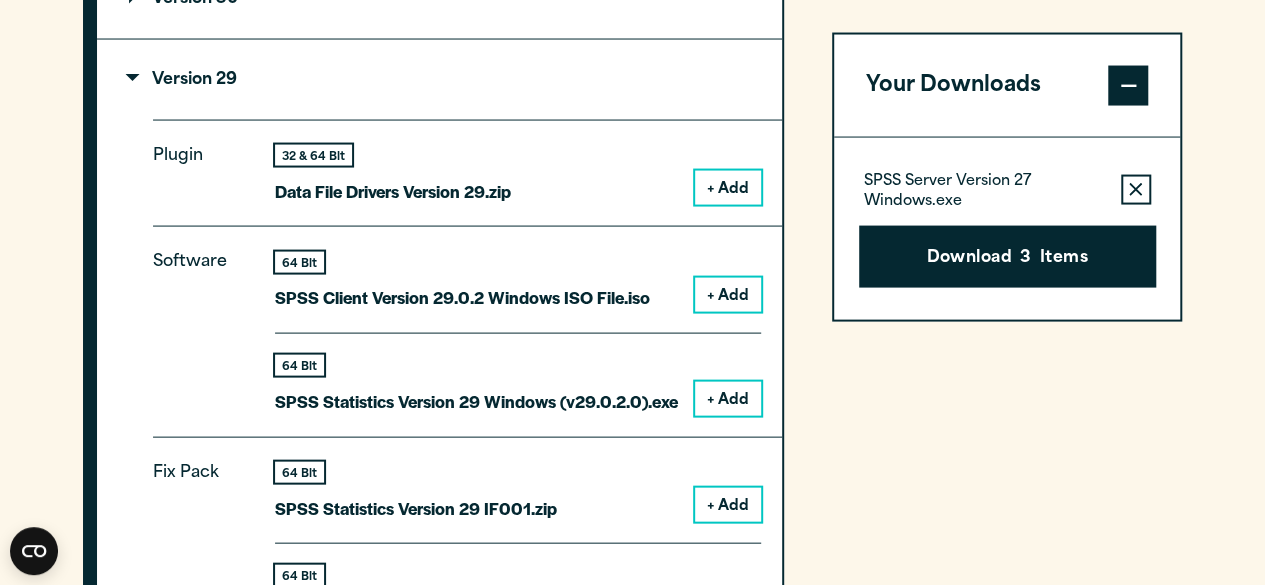 scroll, scrollTop: 1952, scrollLeft: 0, axis: vertical 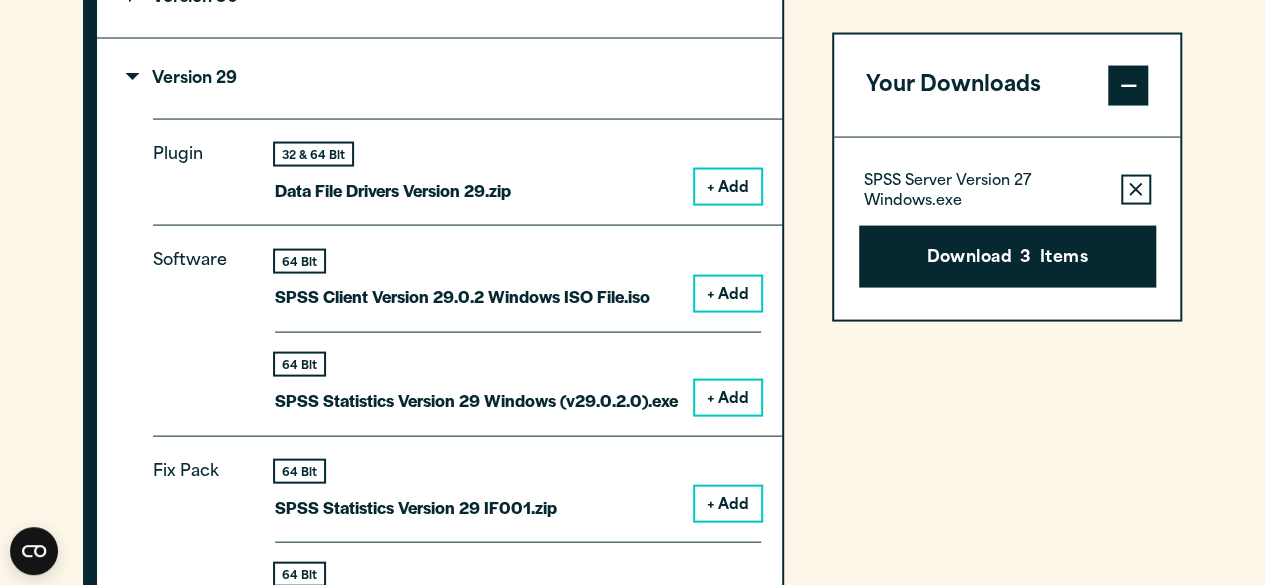 click on "Version 29" at bounding box center (183, 79) 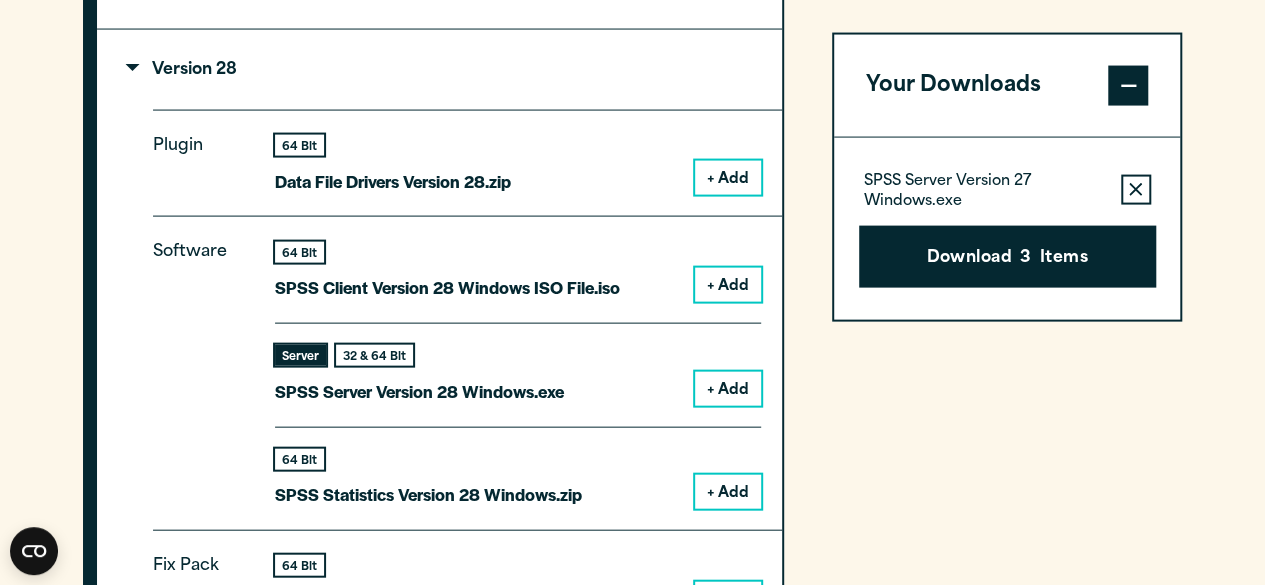 scroll, scrollTop: 2043, scrollLeft: 0, axis: vertical 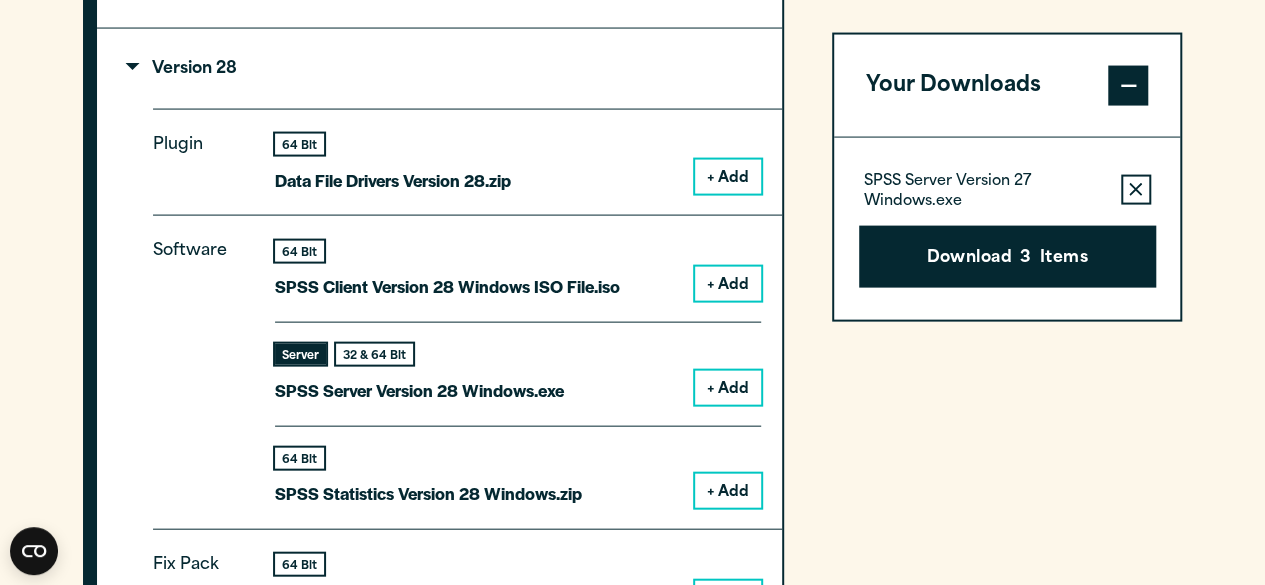 click on "+ Add" at bounding box center (728, 284) 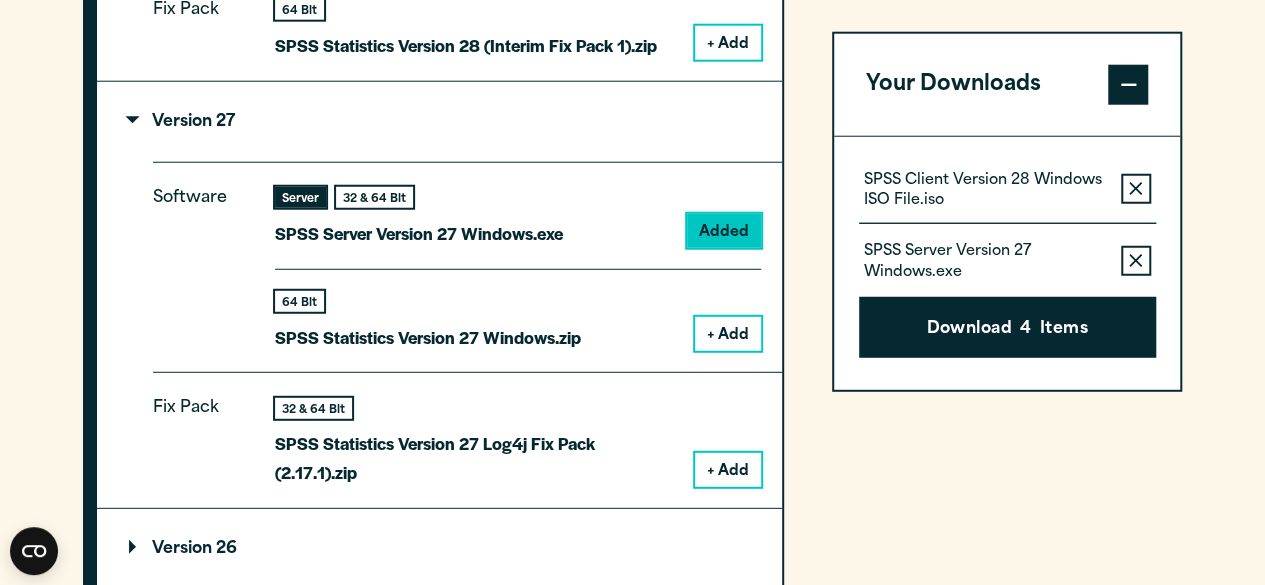 scroll, scrollTop: 2599, scrollLeft: 0, axis: vertical 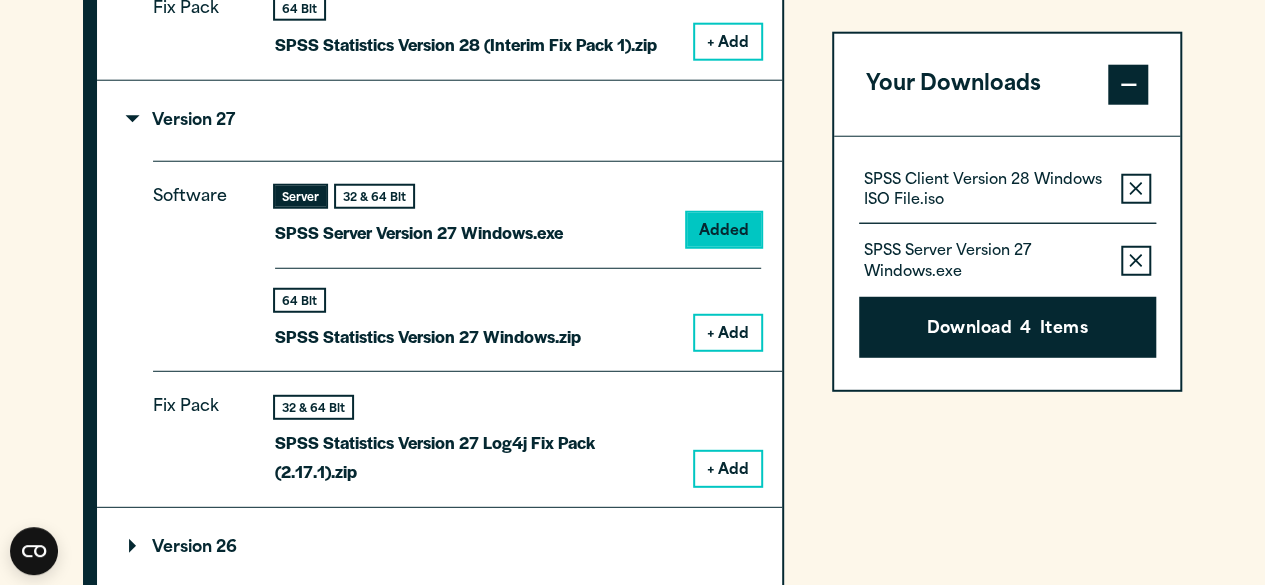 click on "+ Add" at bounding box center (728, 333) 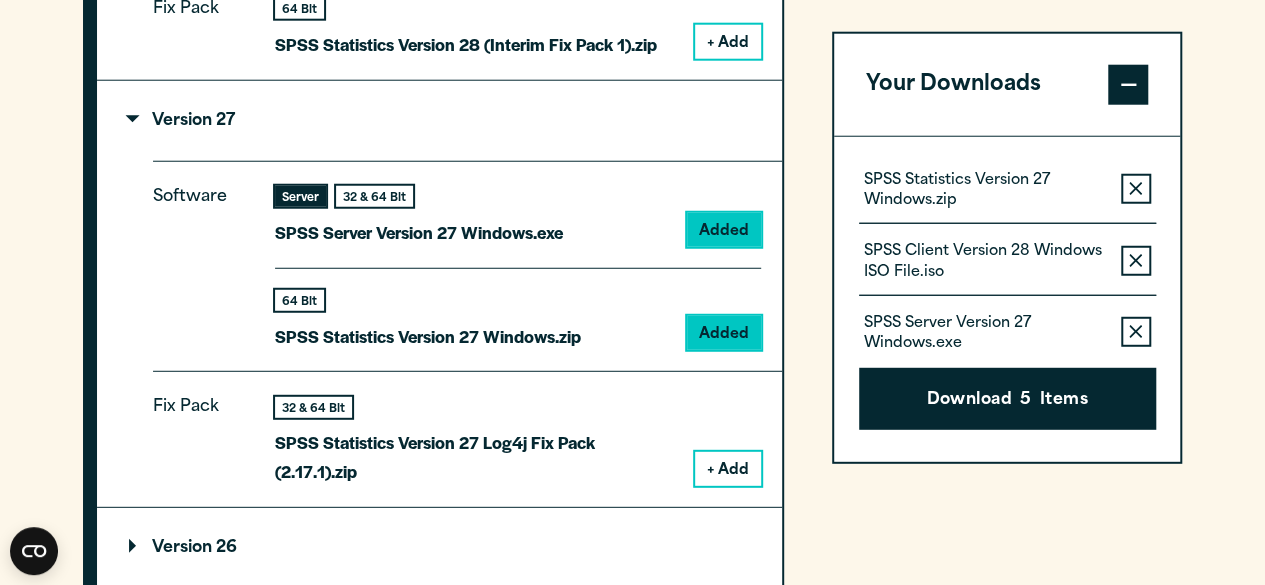 click on "Remove this item from your software download list" at bounding box center [1136, 332] 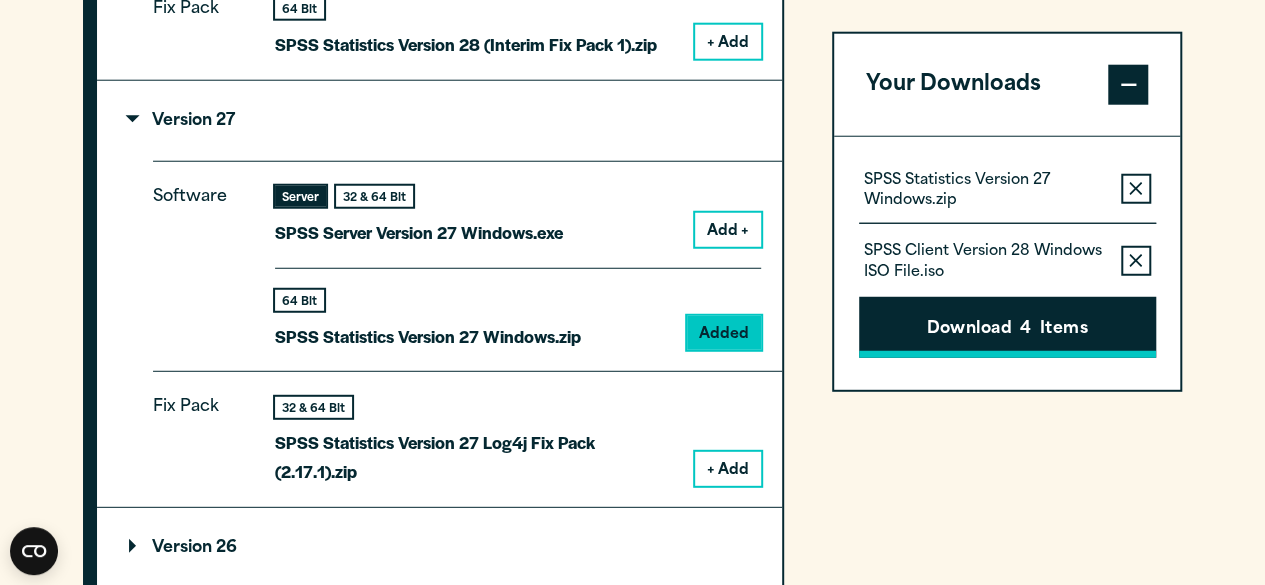 click on "Download  4  Items" at bounding box center [1007, 328] 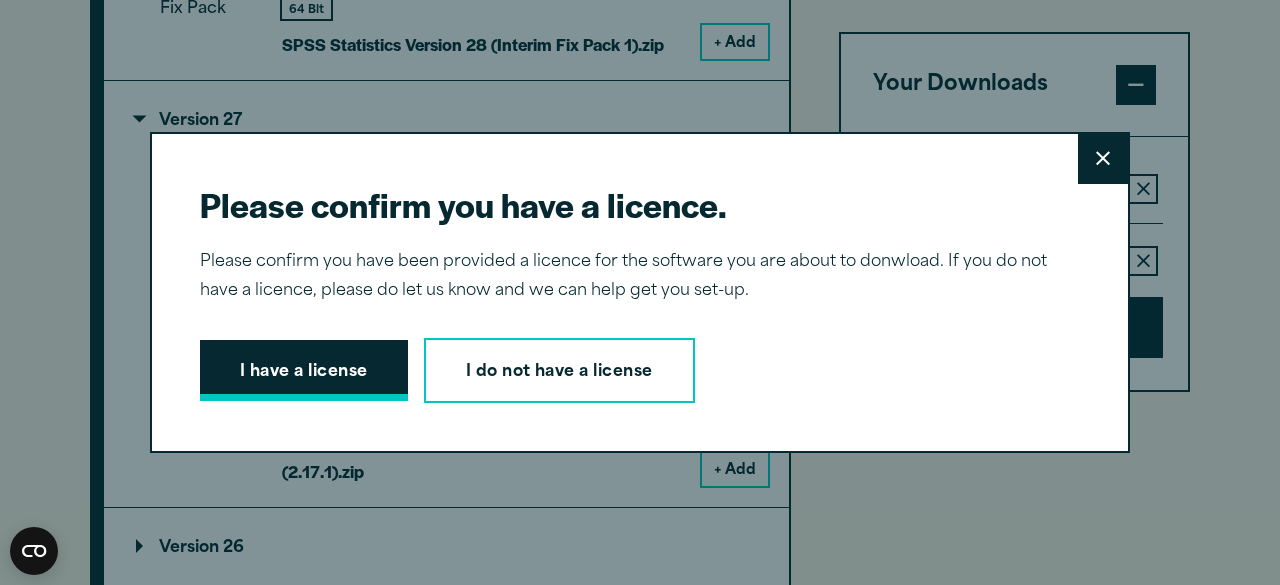 click on "I have a license" at bounding box center [304, 371] 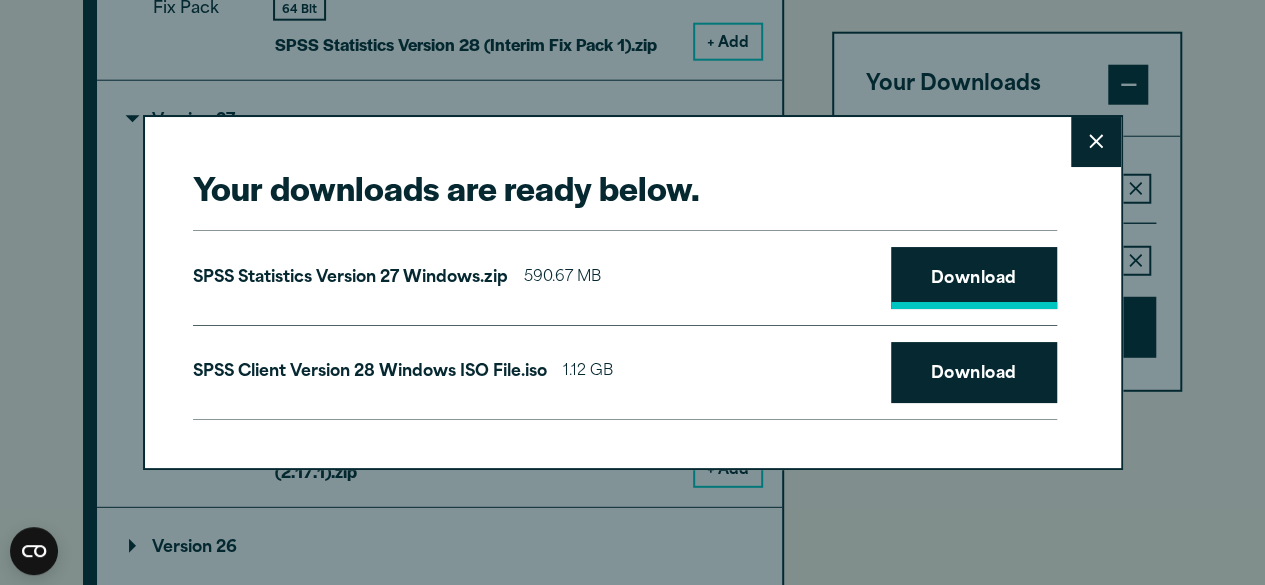 click on "Download" at bounding box center [974, 278] 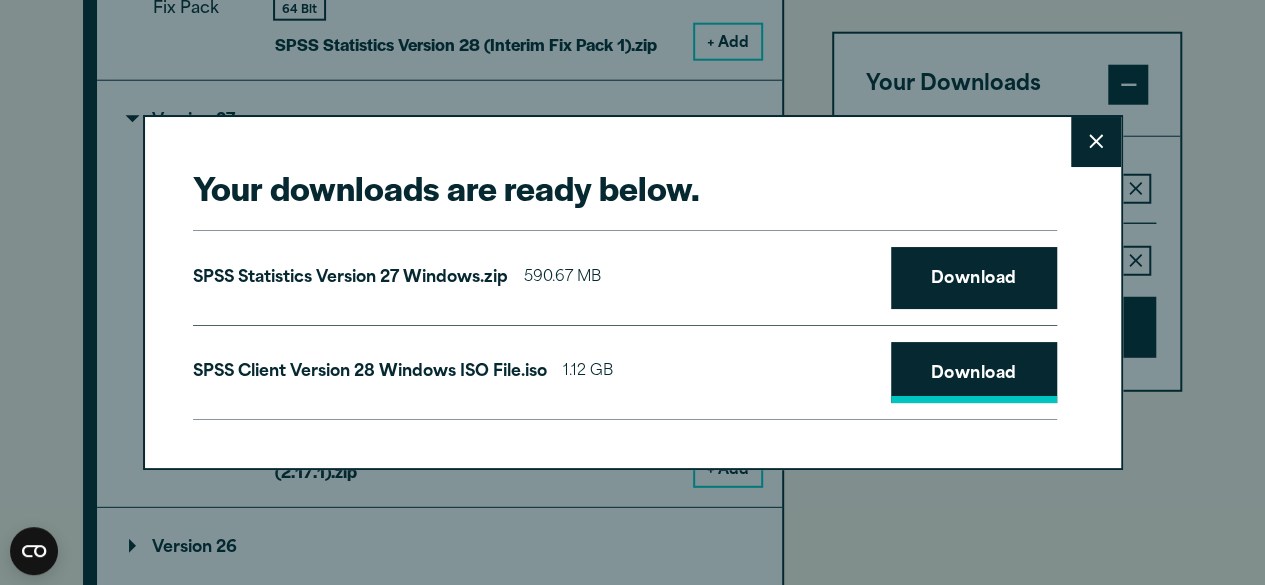 click on "Download" at bounding box center [974, 373] 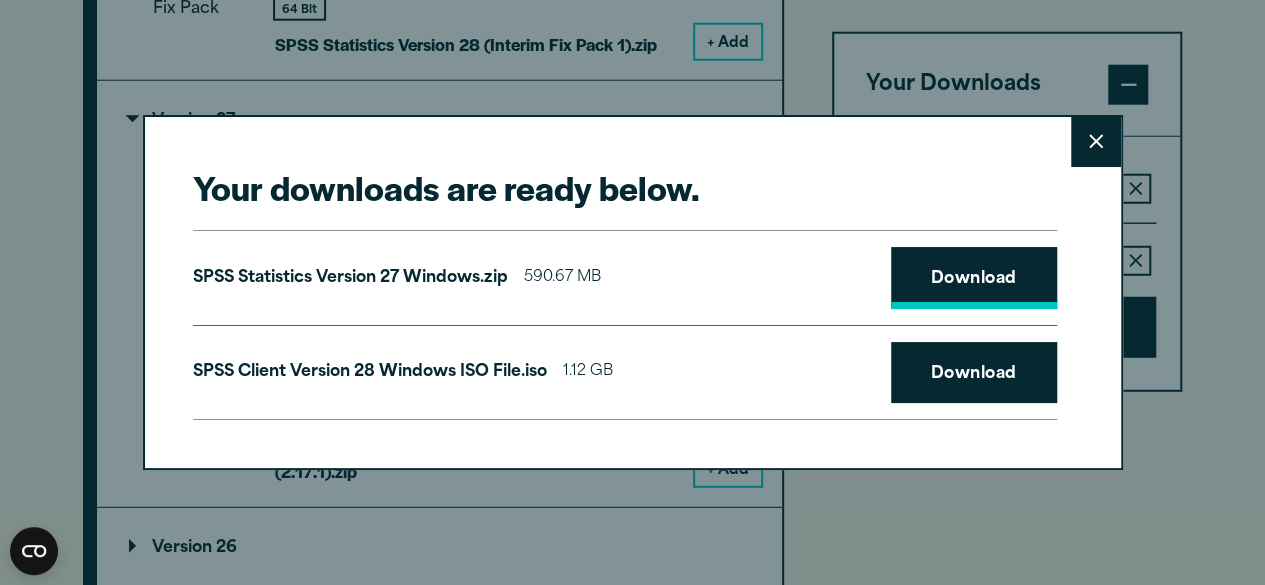 click on "Download" at bounding box center [974, 278] 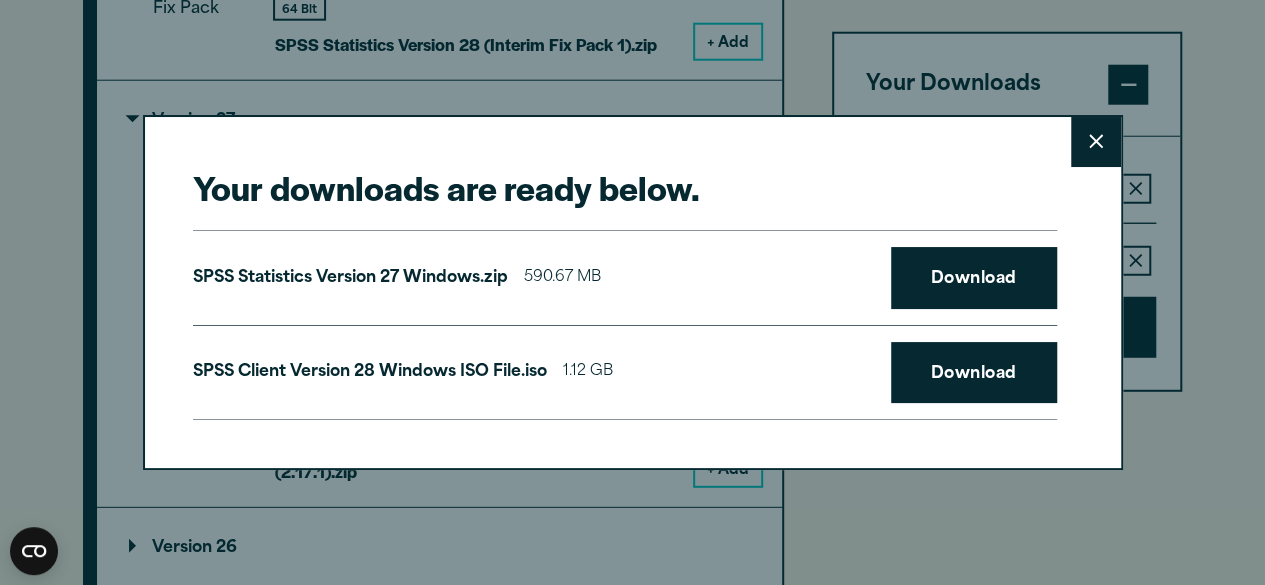 click on "Close" at bounding box center [1096, 142] 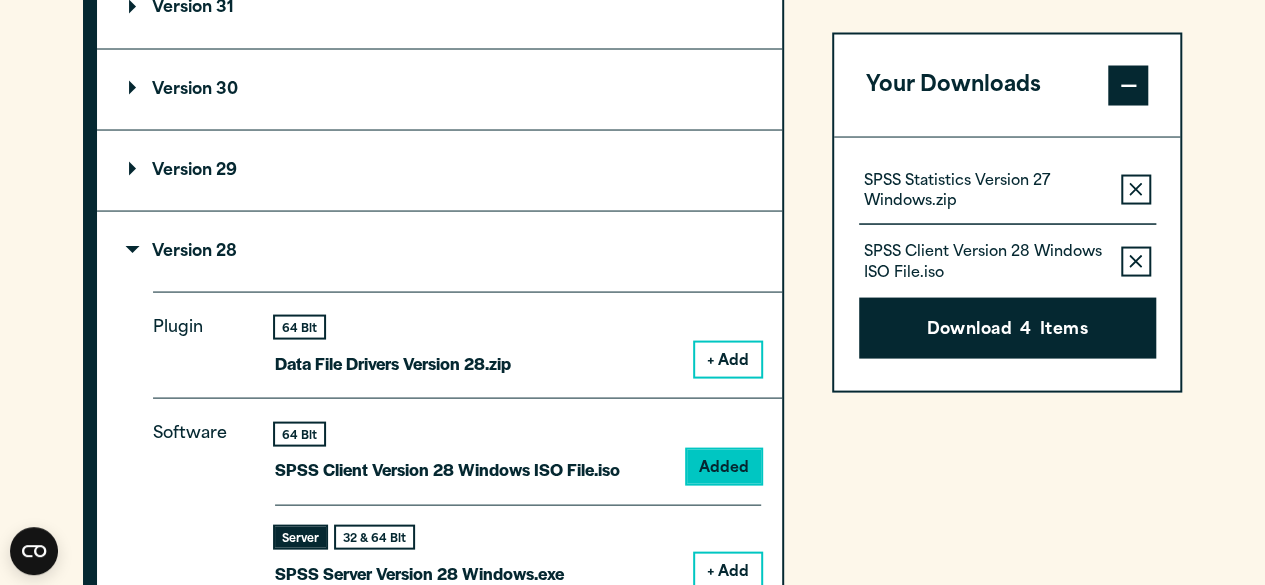 scroll, scrollTop: 1860, scrollLeft: 0, axis: vertical 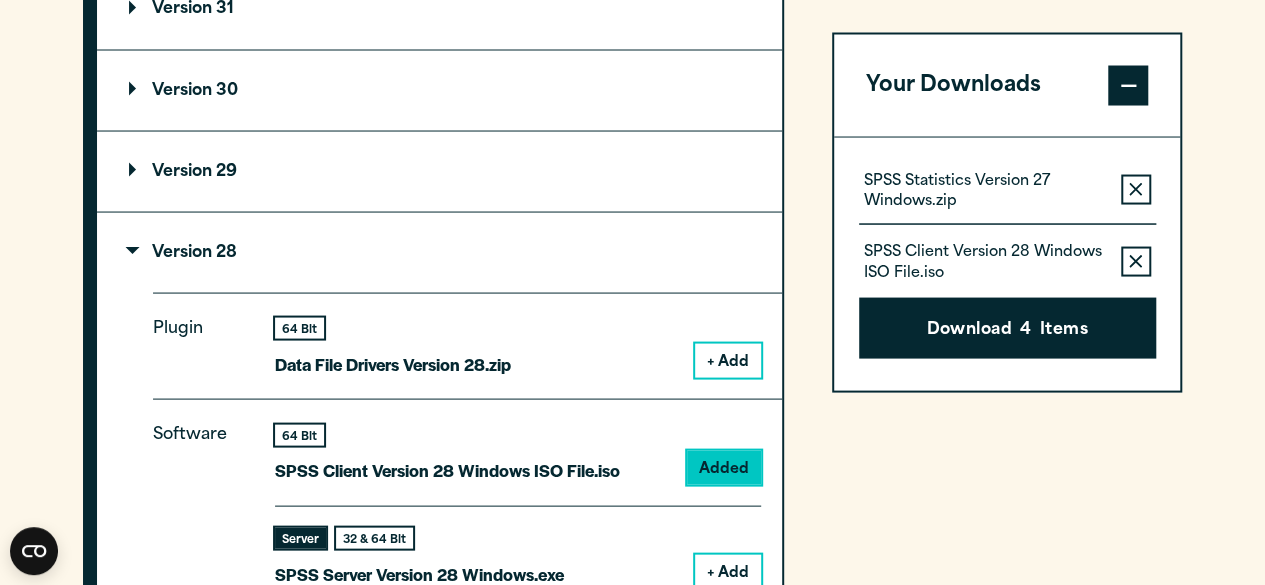 click on "Version 28" at bounding box center (183, 252) 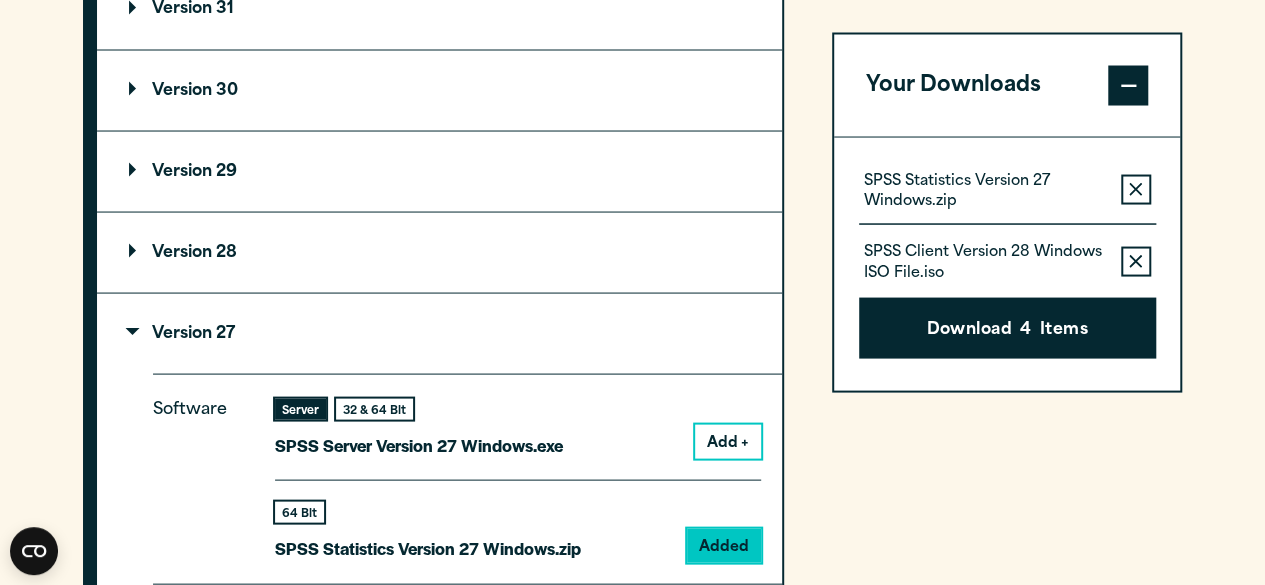 click on "Version 27" at bounding box center [182, 333] 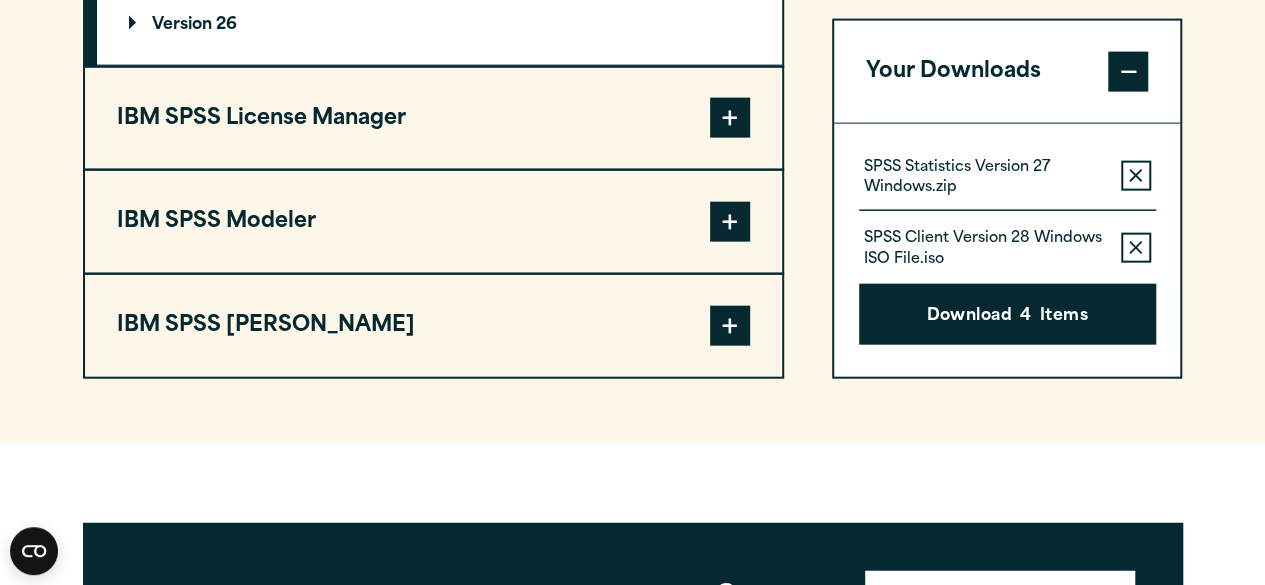 scroll, scrollTop: 2250, scrollLeft: 0, axis: vertical 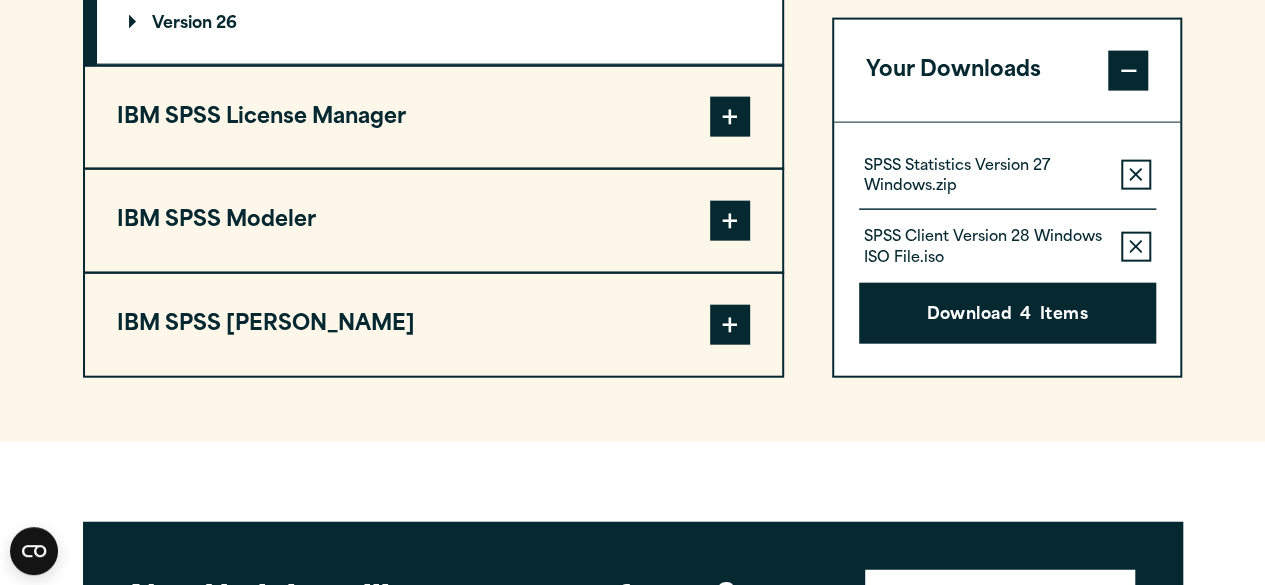 click on "IBM SPSS [PERSON_NAME]" at bounding box center [433, 325] 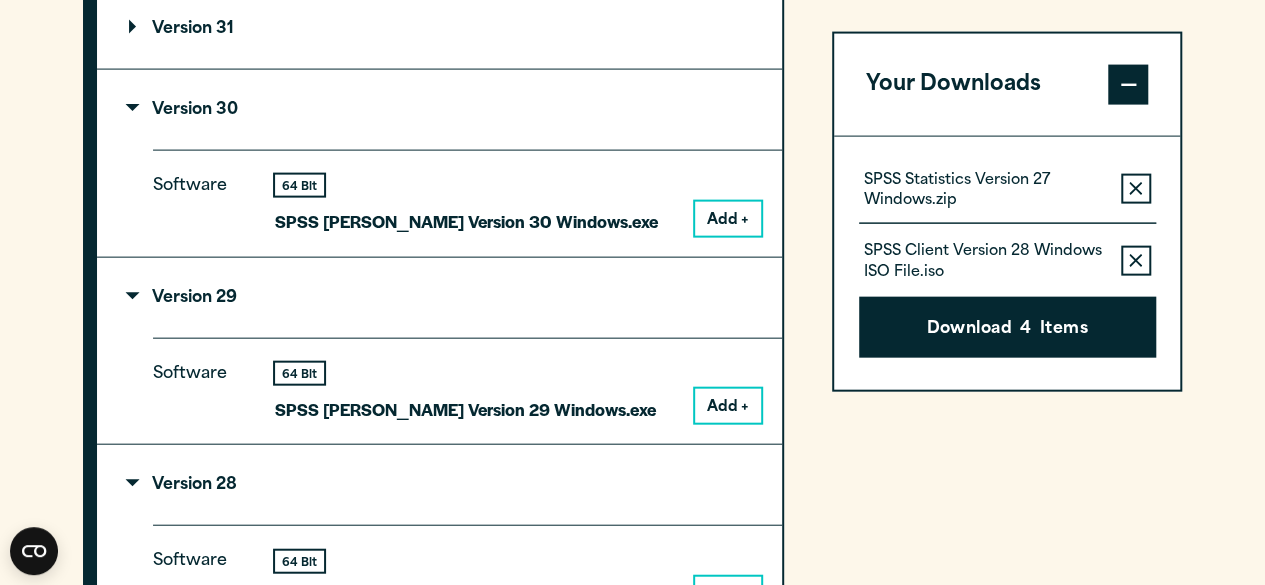 scroll, scrollTop: 2152, scrollLeft: 0, axis: vertical 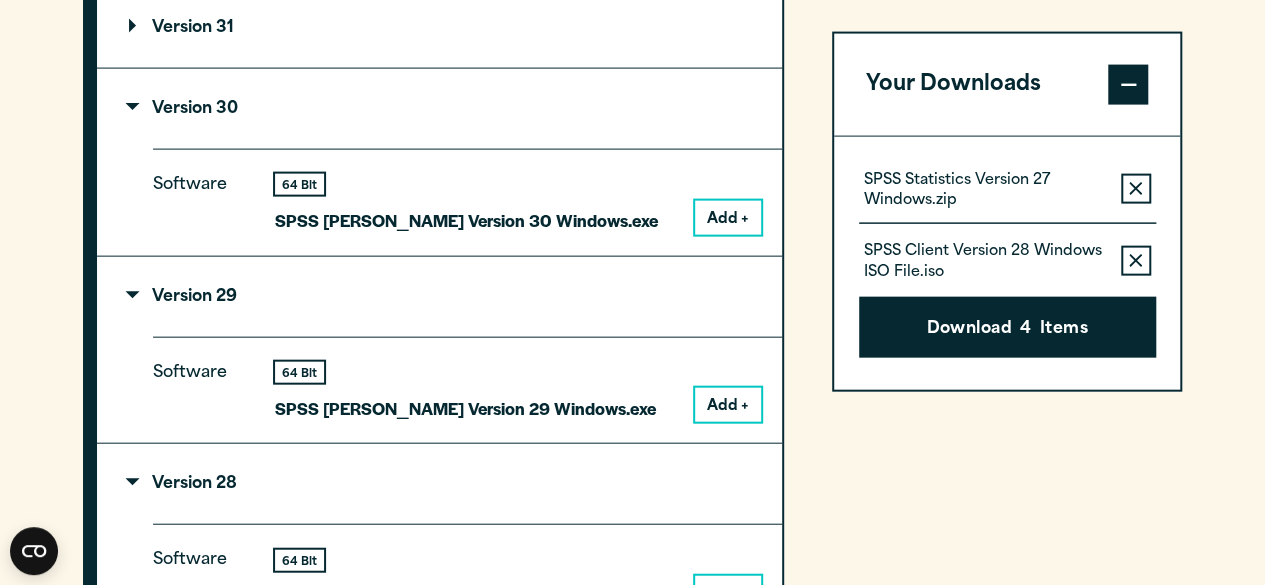 click on "Version 30" at bounding box center [183, 109] 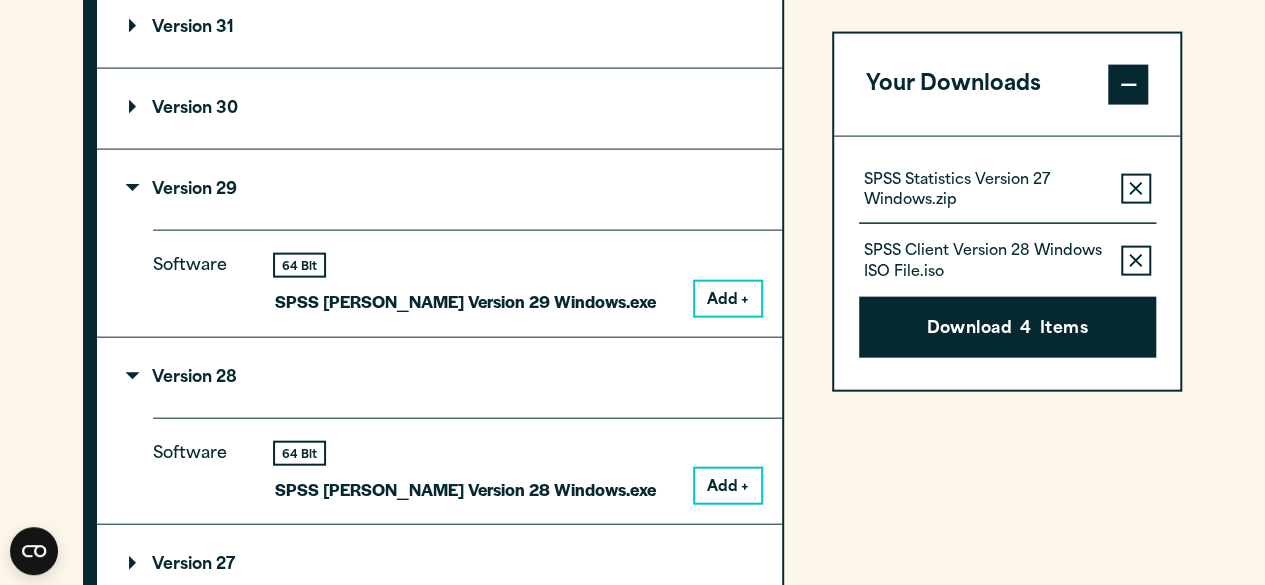 click on "Version 29" at bounding box center (183, 190) 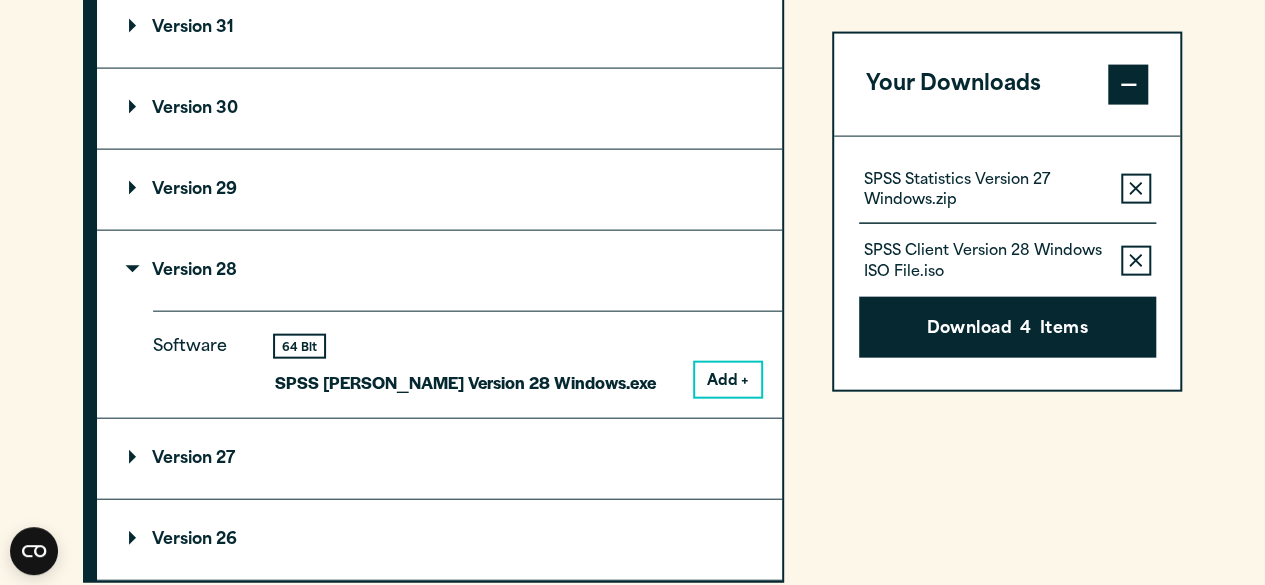 click on "Version 28" at bounding box center (183, 271) 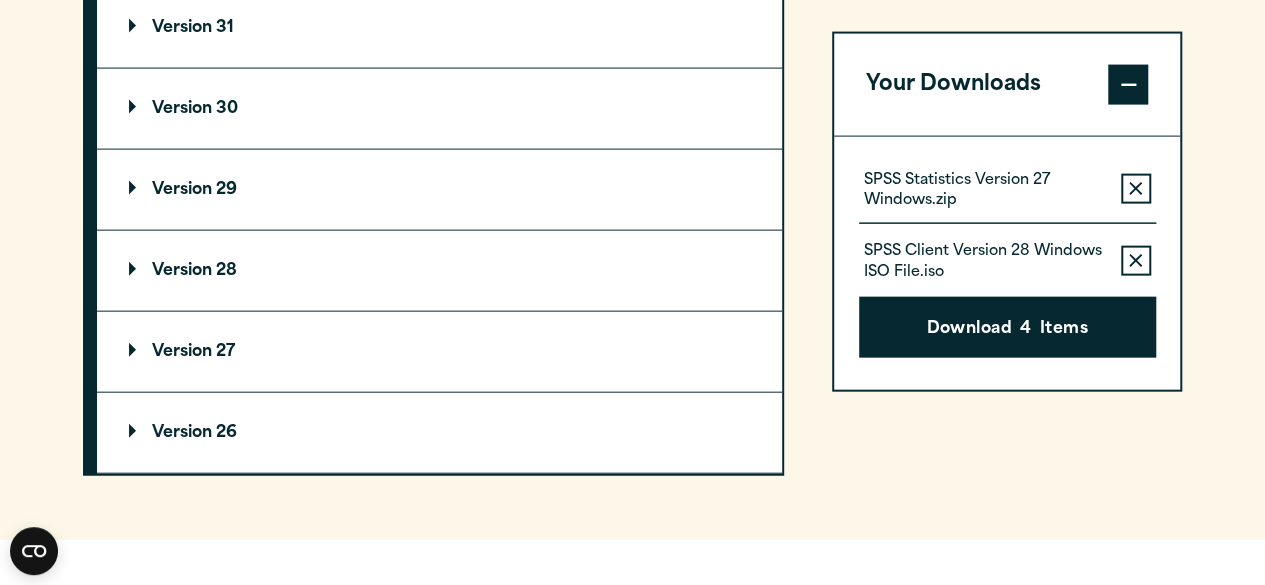 click on "Version 30" at bounding box center [183, 109] 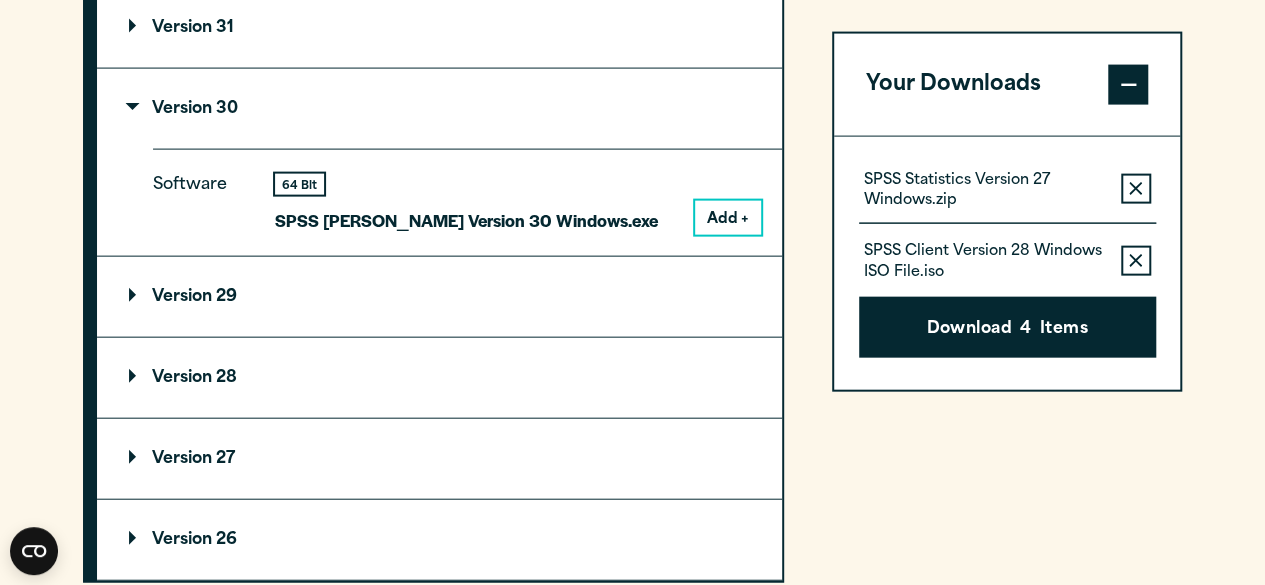 click on "Add +" at bounding box center (728, 218) 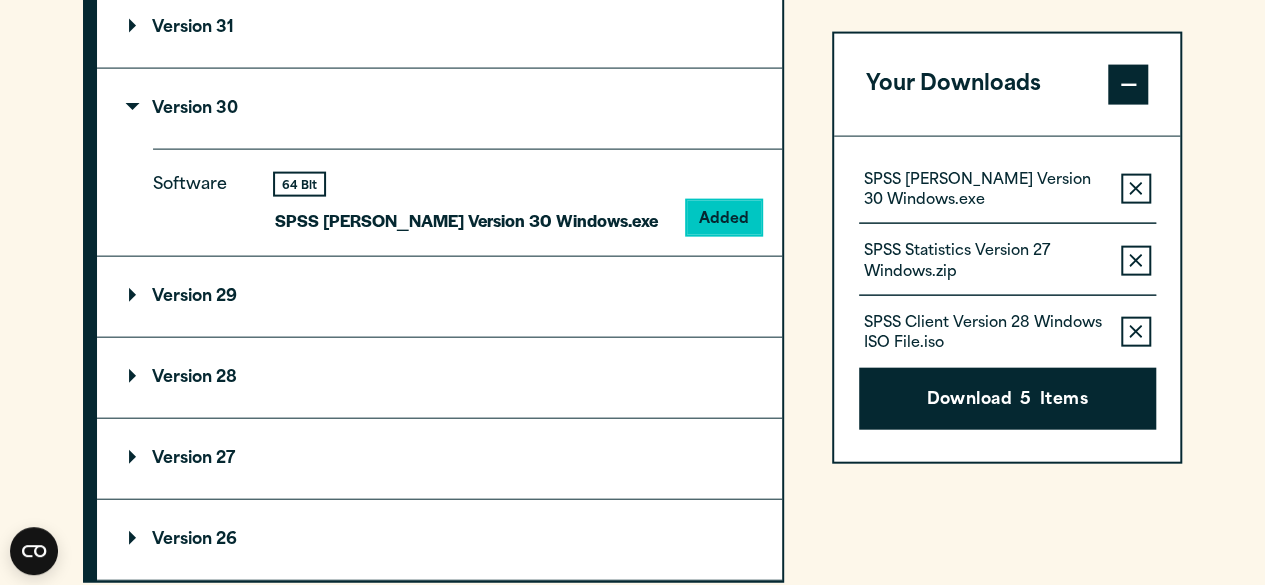 click on "Select your software downloads
Use the table below to find and navigate to your desired downloads. You can add multiple files to your pack before downloading them.
Pick Your Operating System:
Windows
Linux
[GEOGRAPHIC_DATA]
Miscellaneous
IBM SPSS Data Access Pack
Version 8 Plugin 32 & 64 Bit + Add Plugin" at bounding box center (632, -129) 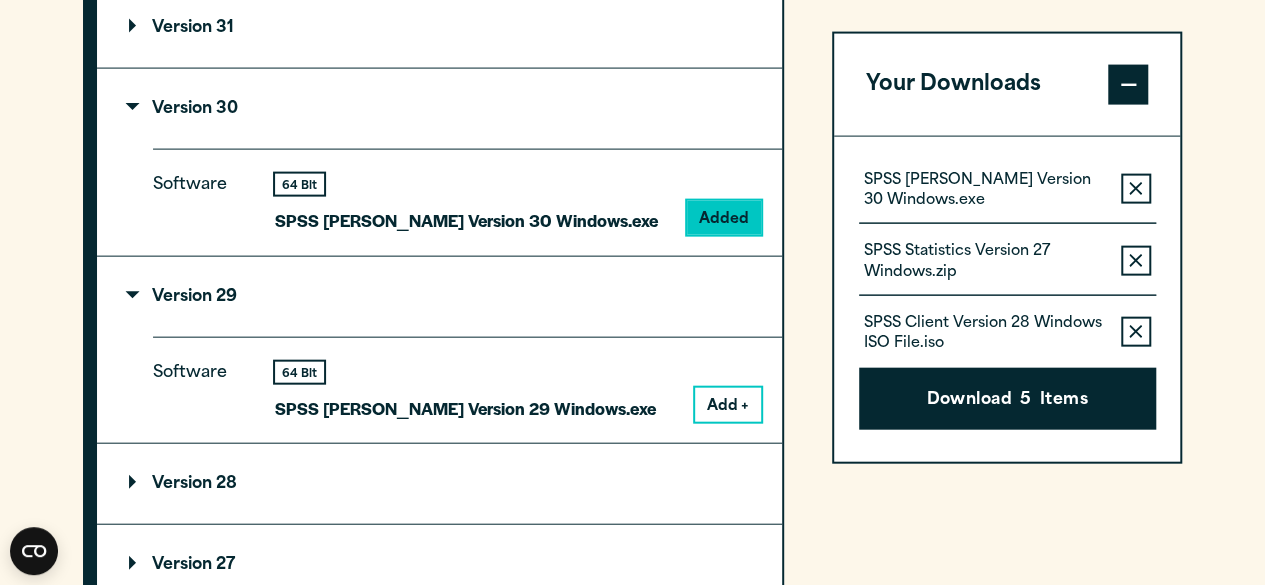 click on "Add +" at bounding box center (728, 405) 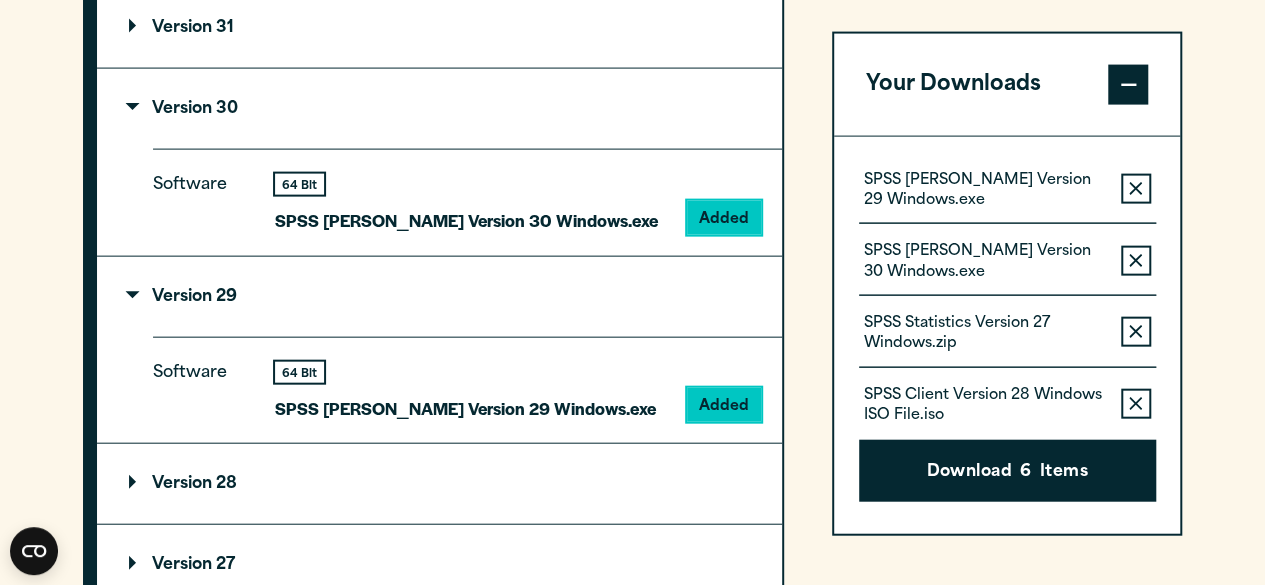 scroll, scrollTop: 2156, scrollLeft: 0, axis: vertical 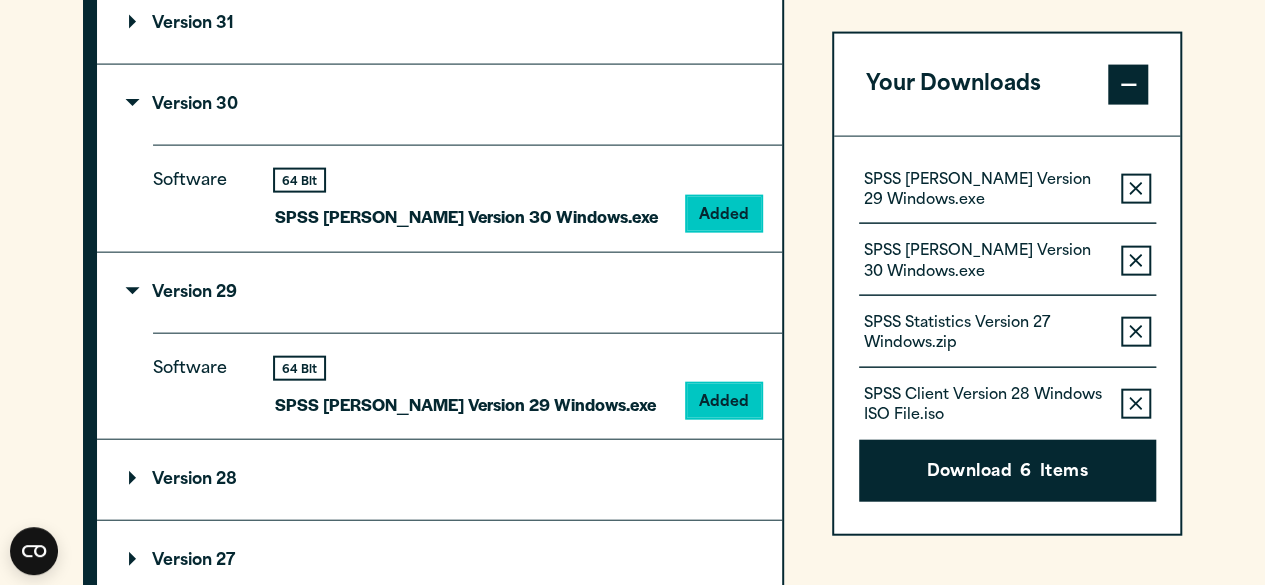 click on "Your Downloads
SPSS [PERSON_NAME] Version 29 Windows.exe
Remove this item from your software download list
SPSS [PERSON_NAME] Version 30 Windows.exe
Remove this item from your software download list
SPSS Statistics Version 27 Windows.zip
Remove this item from your software download list
SPSS Client Version 28 Windows ISO File.iso
Remove this item from your software download list" at bounding box center (1007, 75) 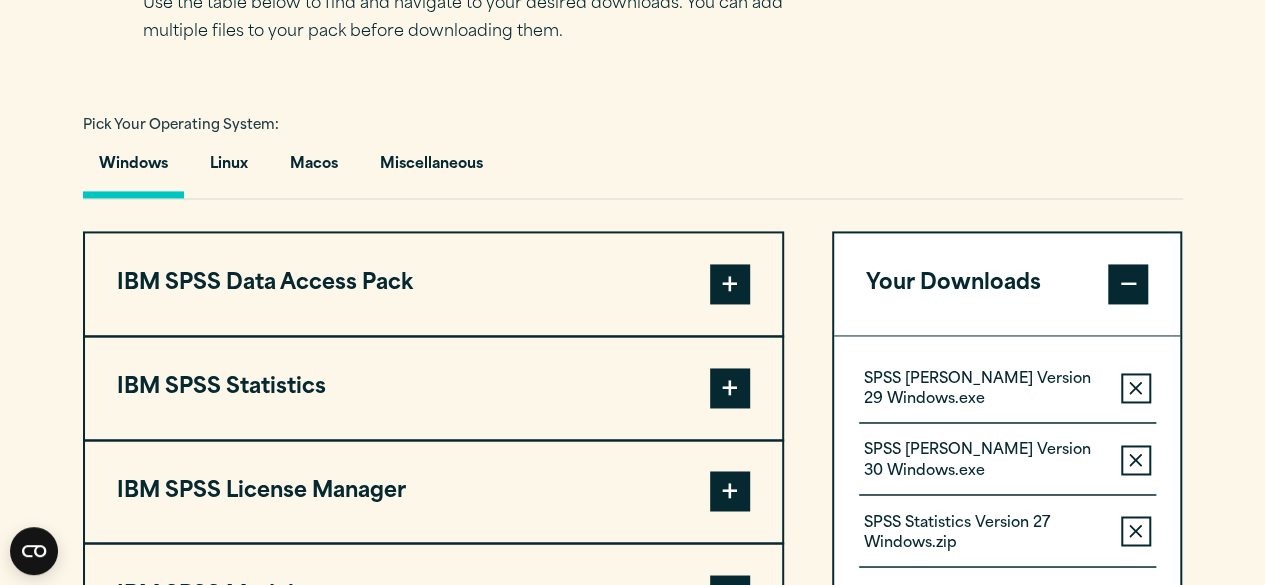 scroll, scrollTop: 1387, scrollLeft: 0, axis: vertical 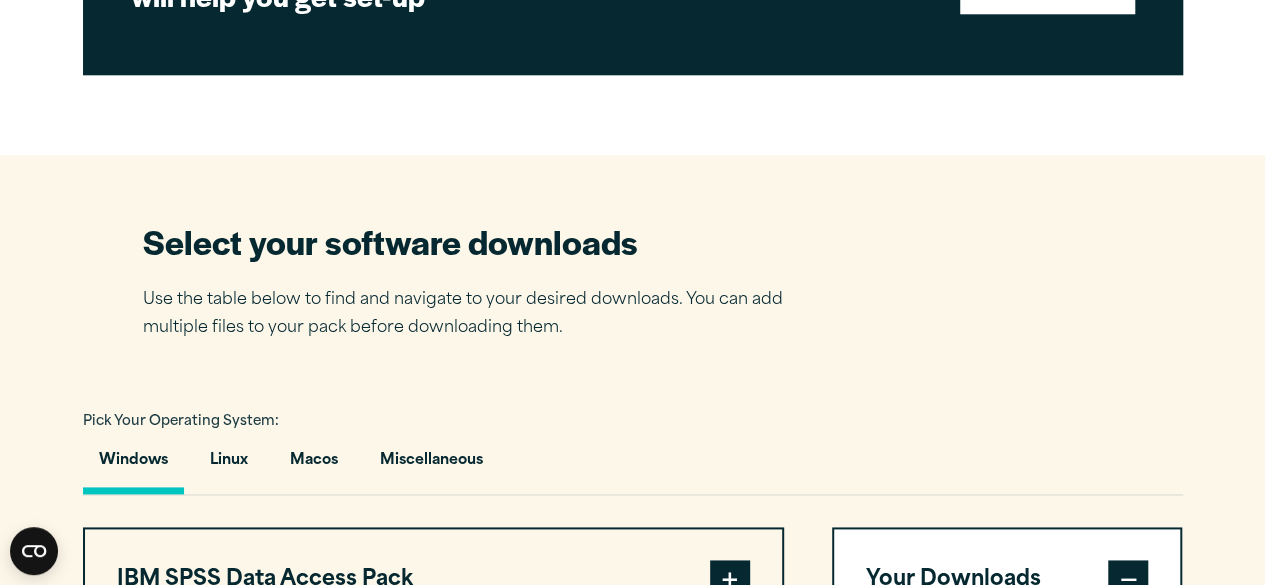 drag, startPoint x: 485, startPoint y: 182, endPoint x: 427, endPoint y: 192, distance: 58.855755 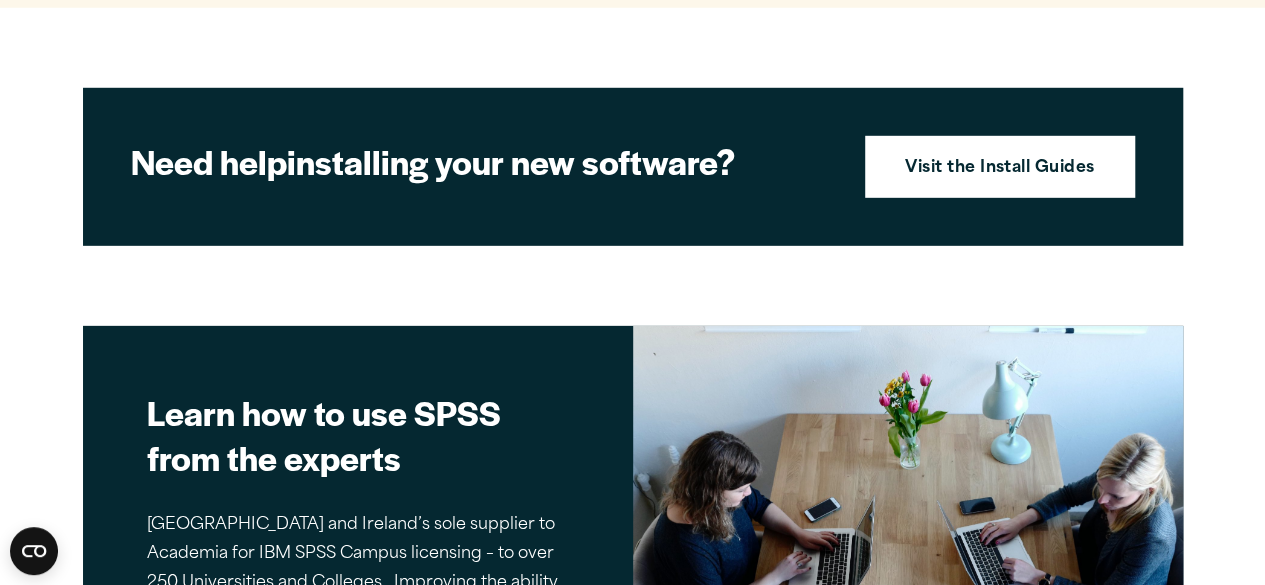 scroll, scrollTop: 2905, scrollLeft: 0, axis: vertical 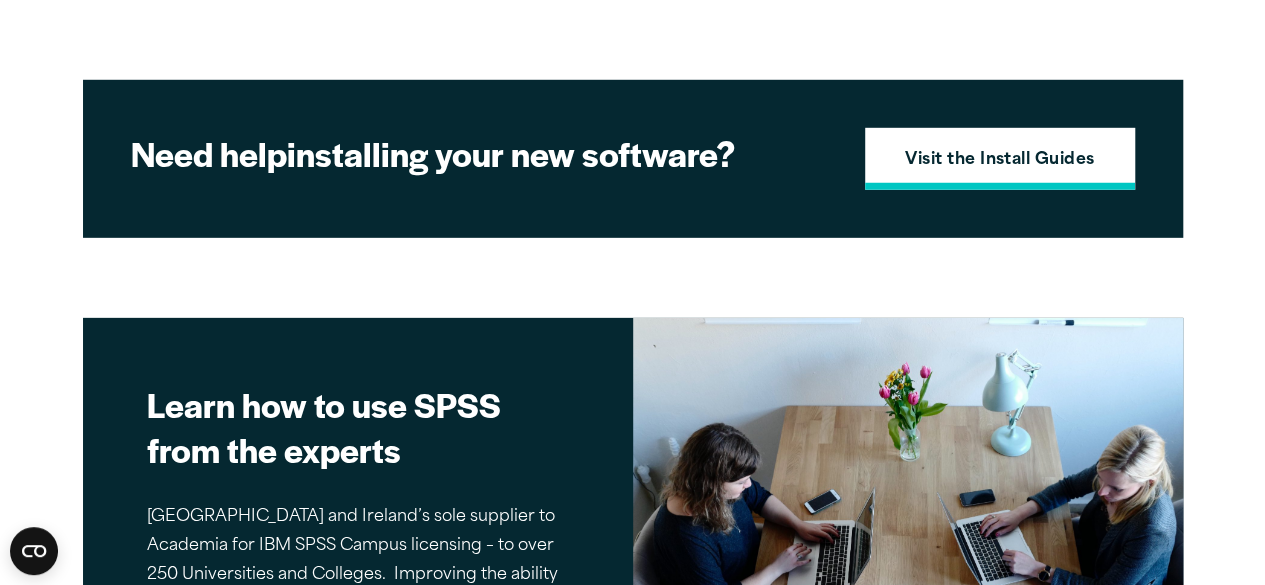click on "Visit the Install Guides" at bounding box center (1000, 159) 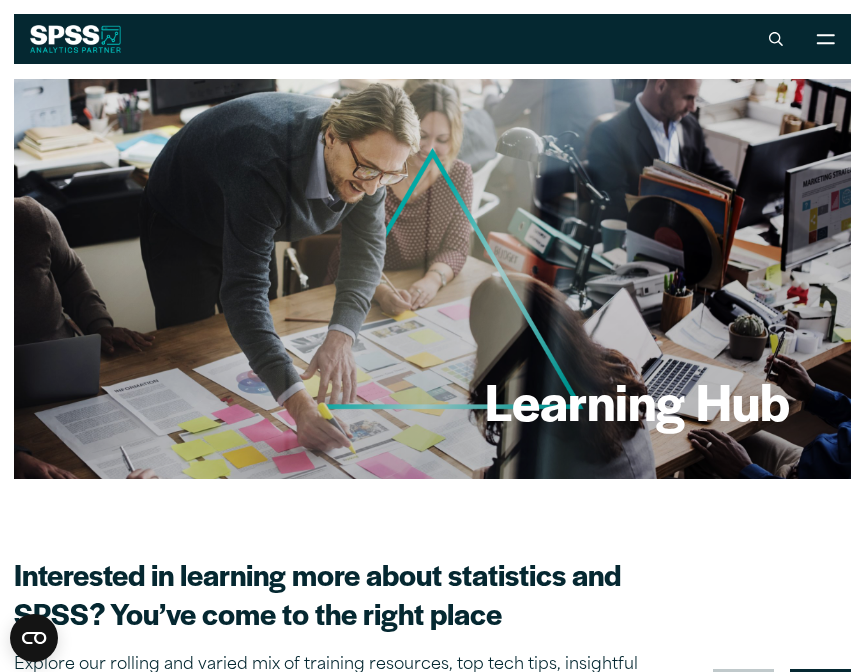 scroll, scrollTop: 0, scrollLeft: 0, axis: both 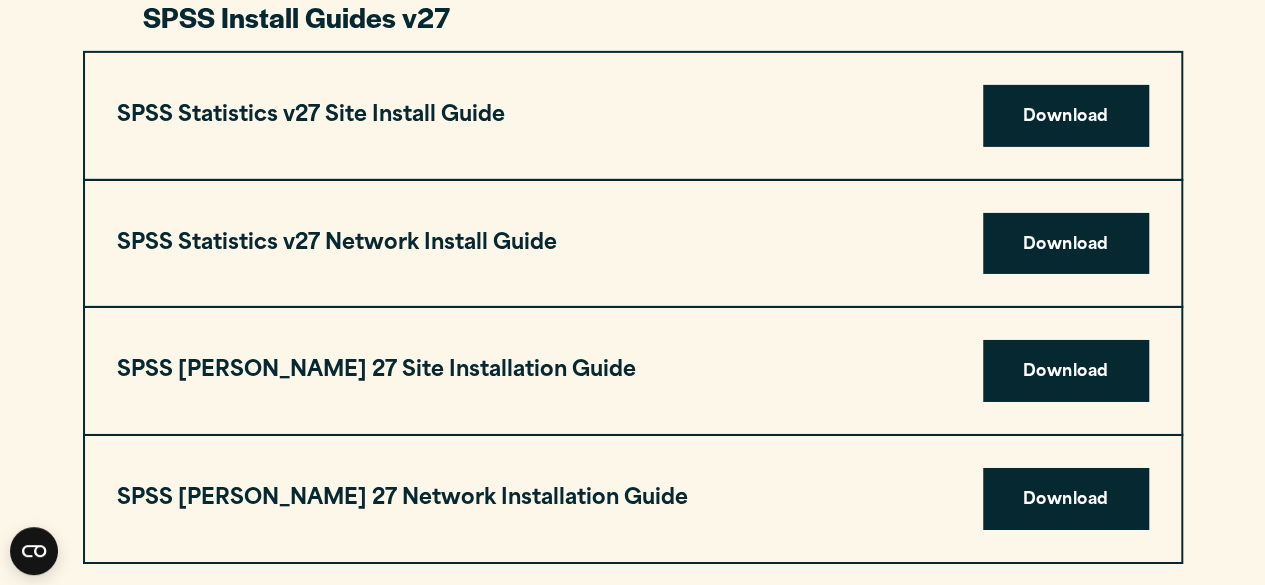 click on "SPSS Statistics v27 Network Install Guide" at bounding box center (337, 244) 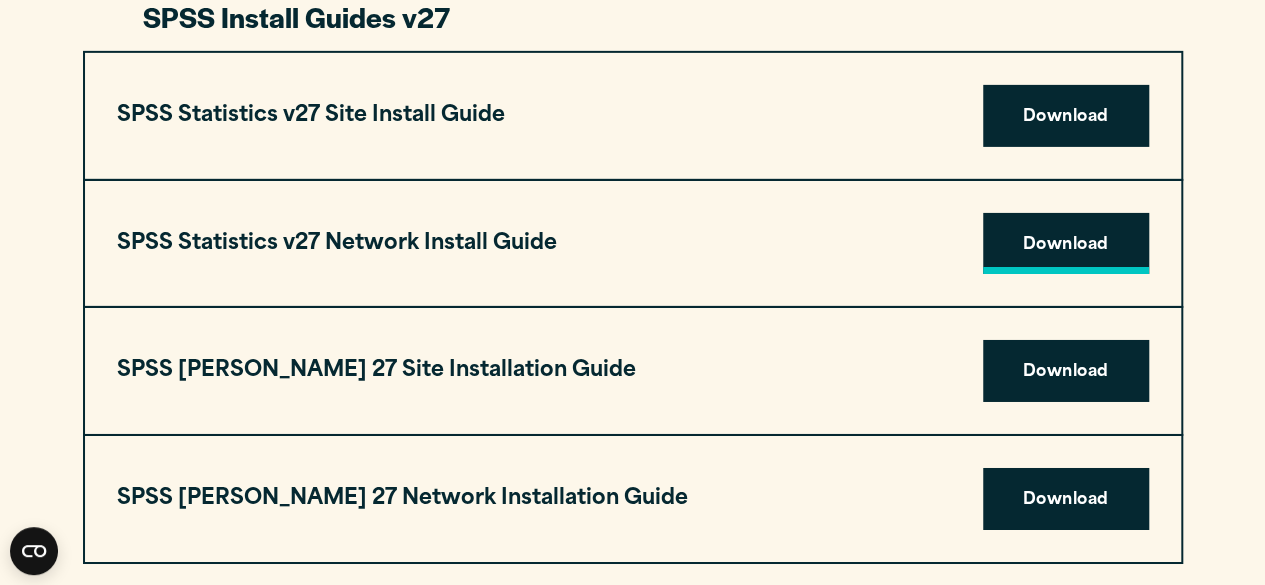click on "Download" at bounding box center [1066, 244] 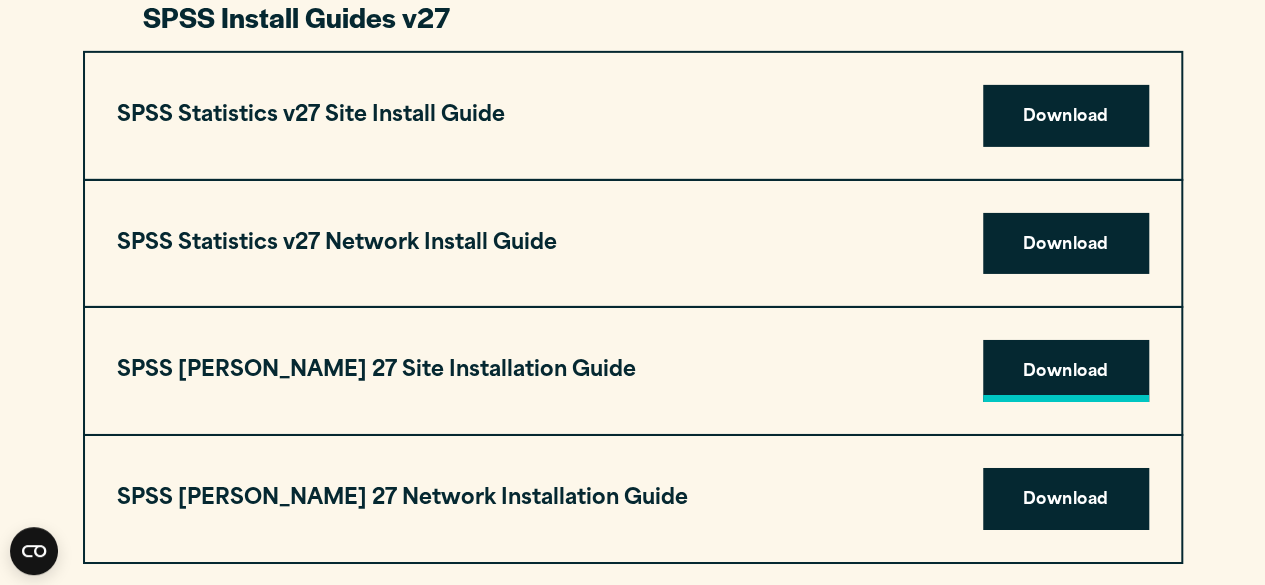 click on "Download" at bounding box center [1066, 371] 